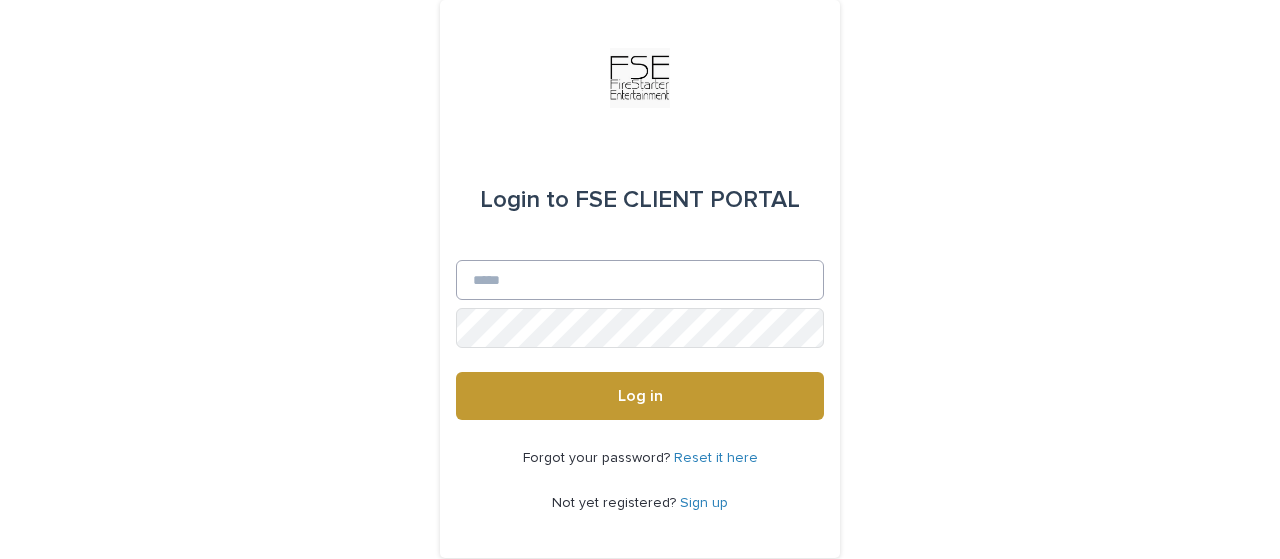 scroll, scrollTop: 0, scrollLeft: 0, axis: both 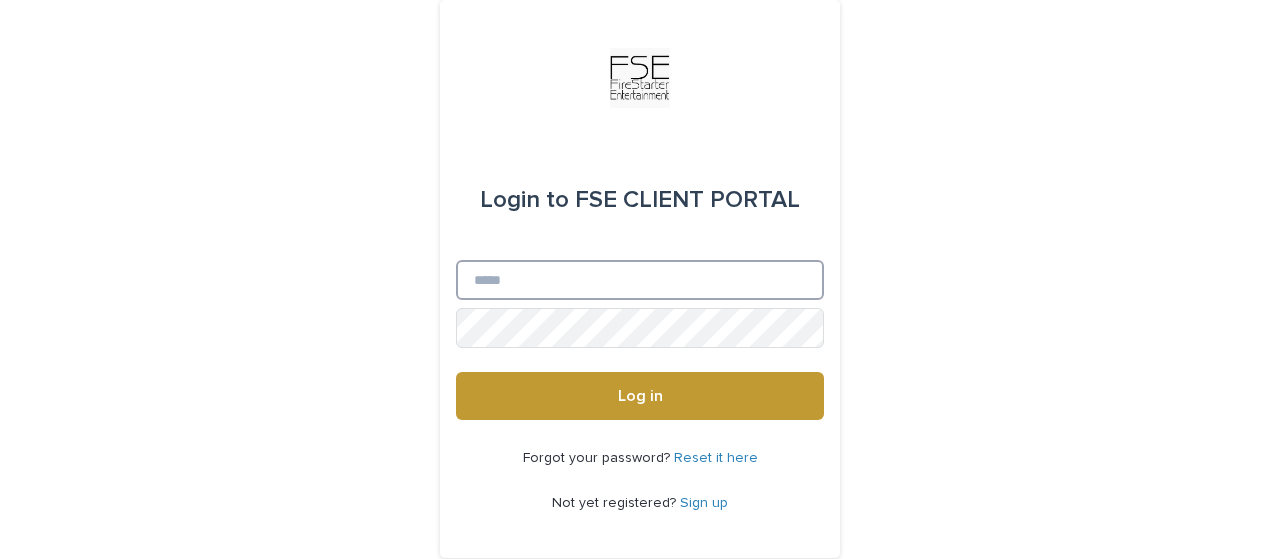 click on "Email" at bounding box center (640, 280) 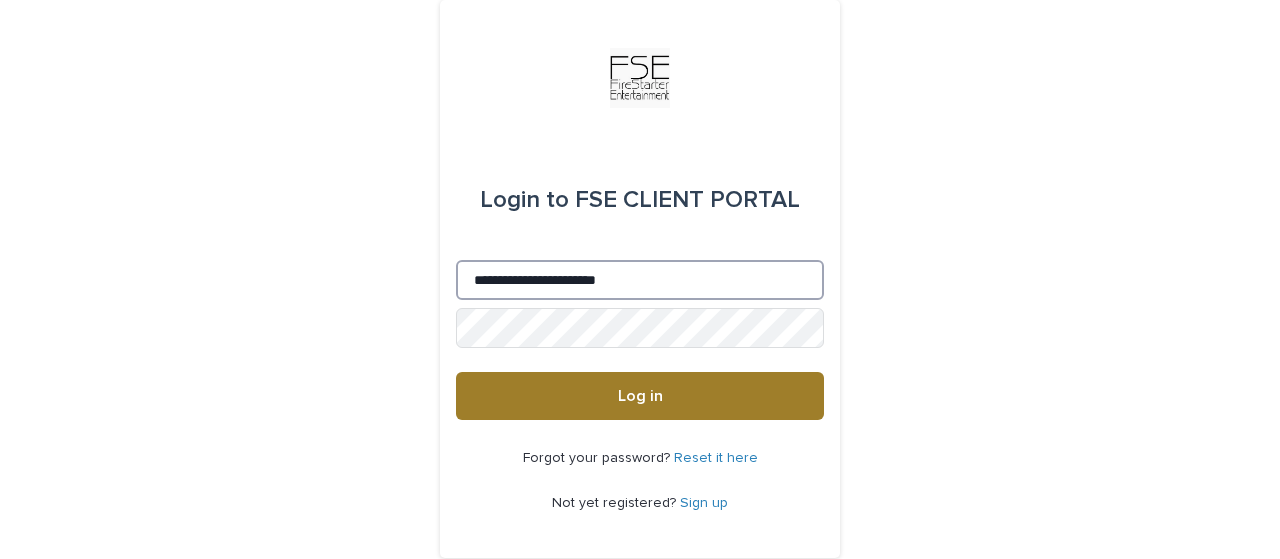 type on "**********" 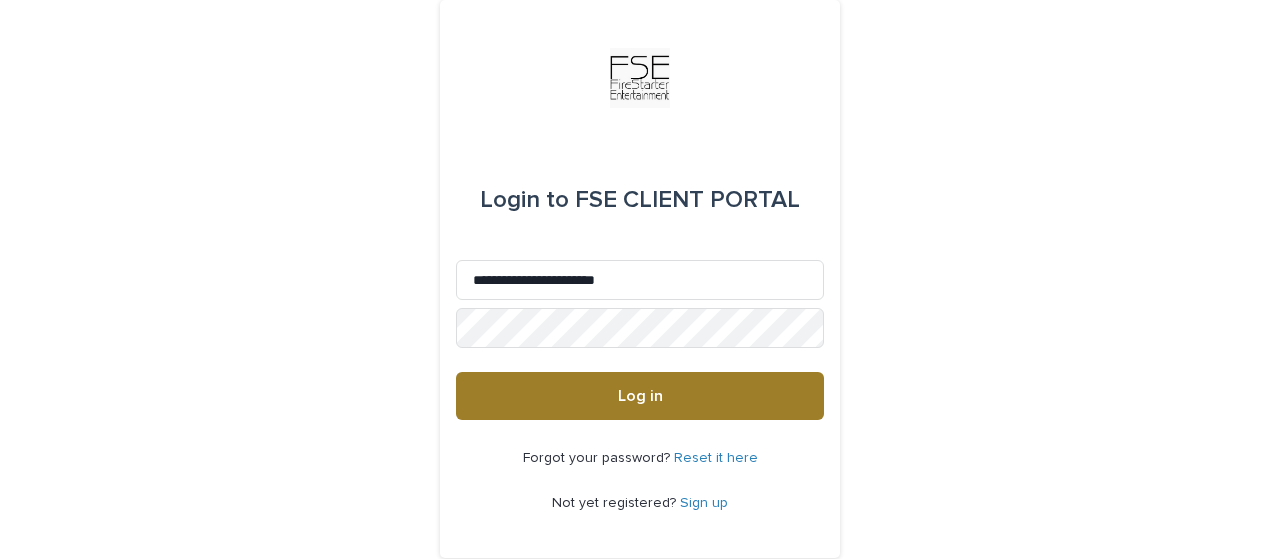 click on "Log in" at bounding box center (640, 396) 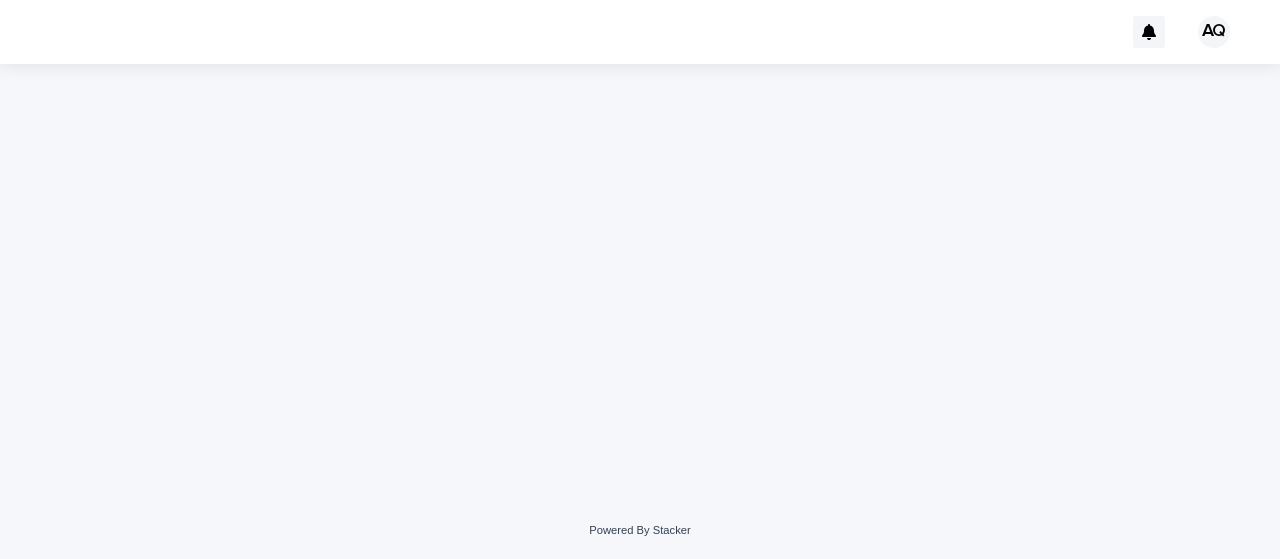 scroll, scrollTop: 0, scrollLeft: 0, axis: both 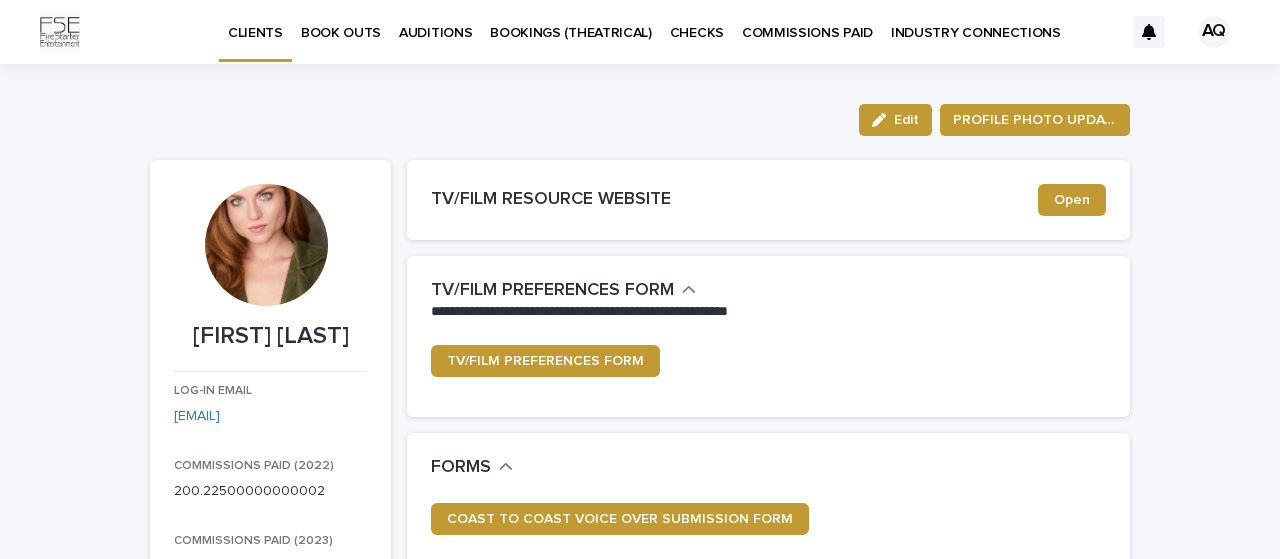 click at bounding box center (266, 245) 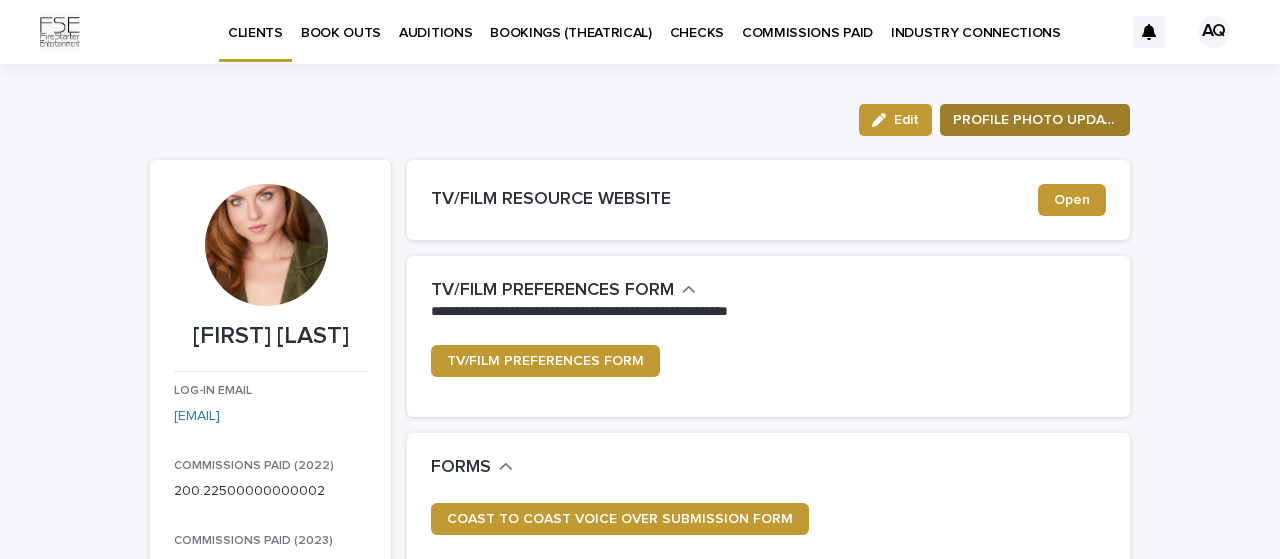 click on "PROFILE PHOTO UPDATE" at bounding box center (1035, 120) 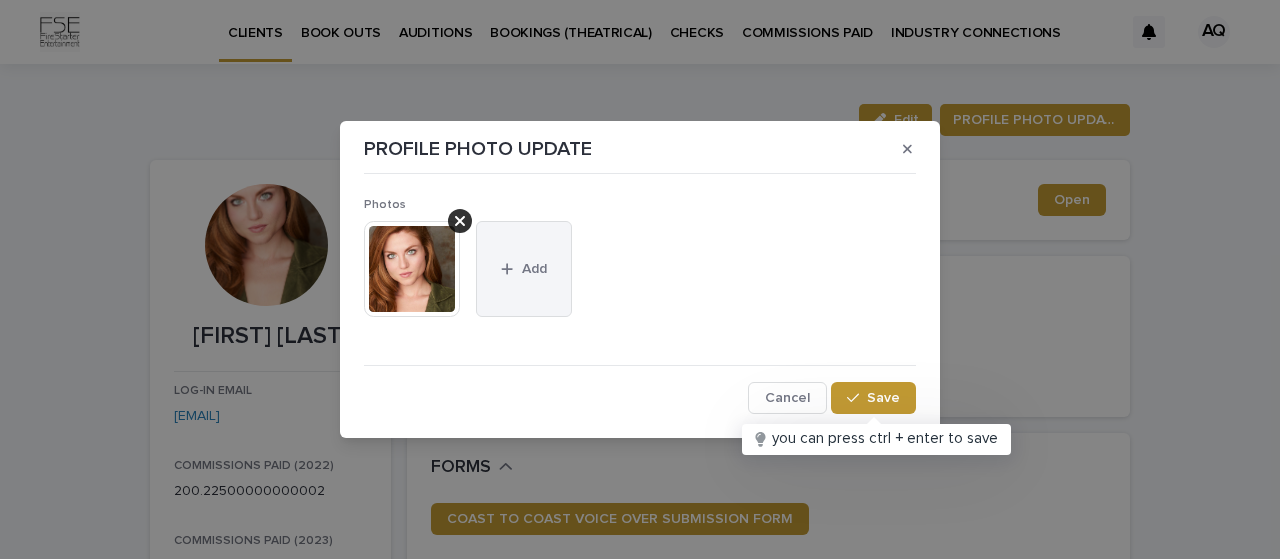 click on "Add" at bounding box center [534, 269] 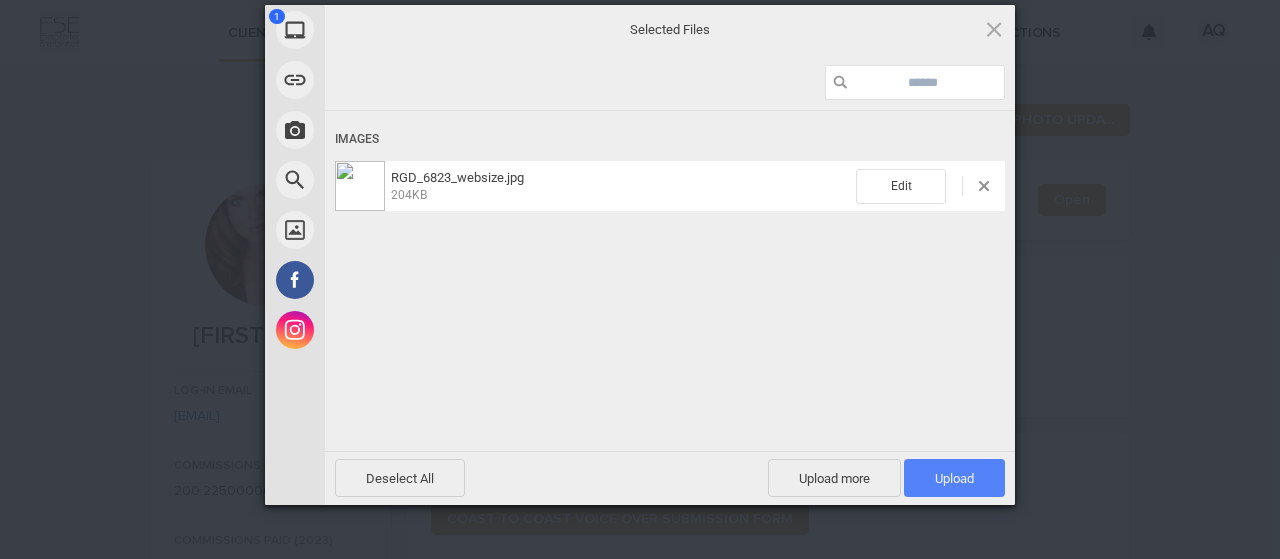 click on "Upload
1" at bounding box center (954, 478) 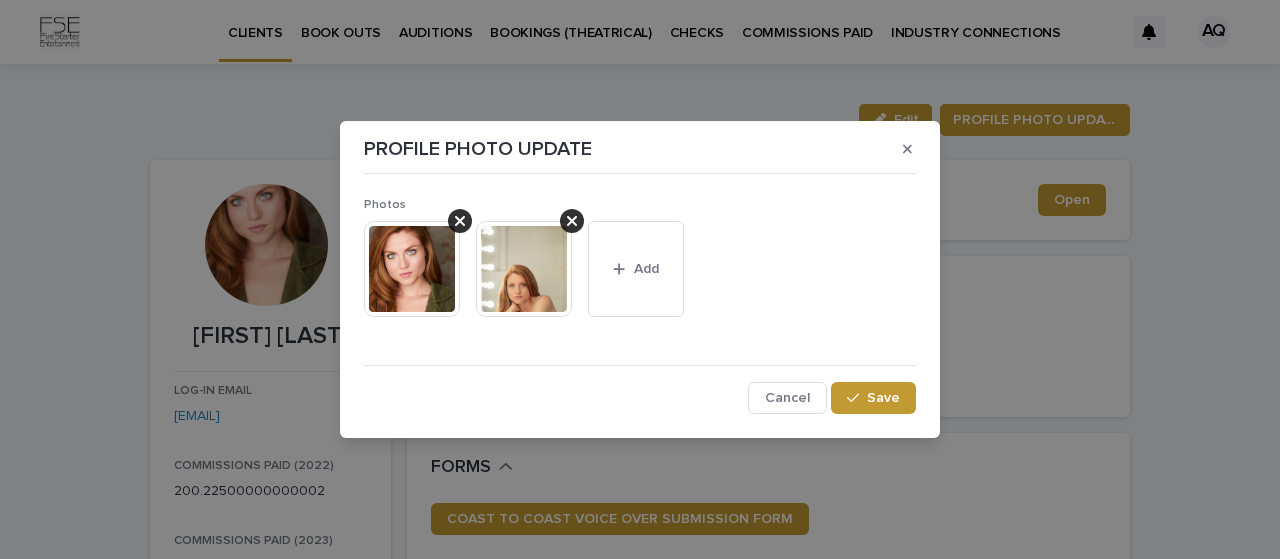 click at bounding box center [524, 269] 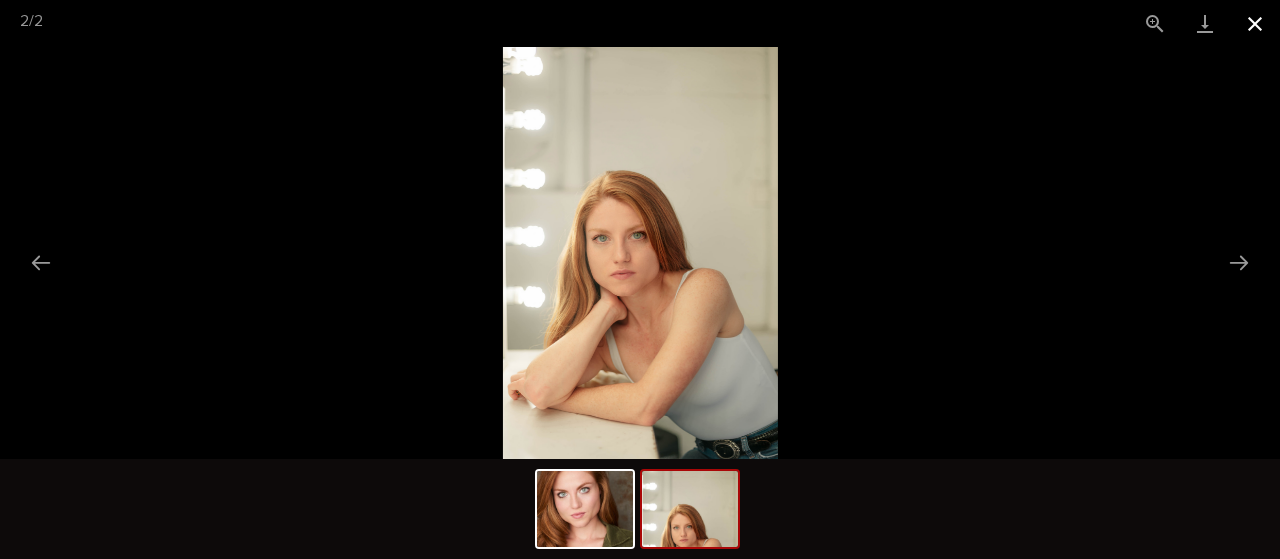 click at bounding box center (1255, 23) 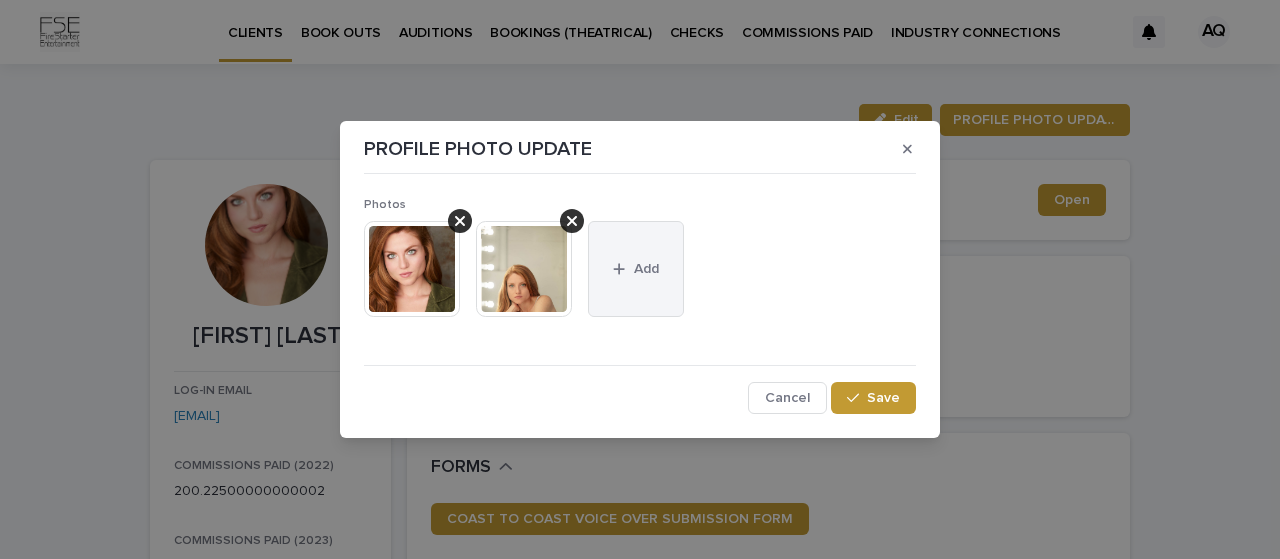 click on "Add" at bounding box center [646, 269] 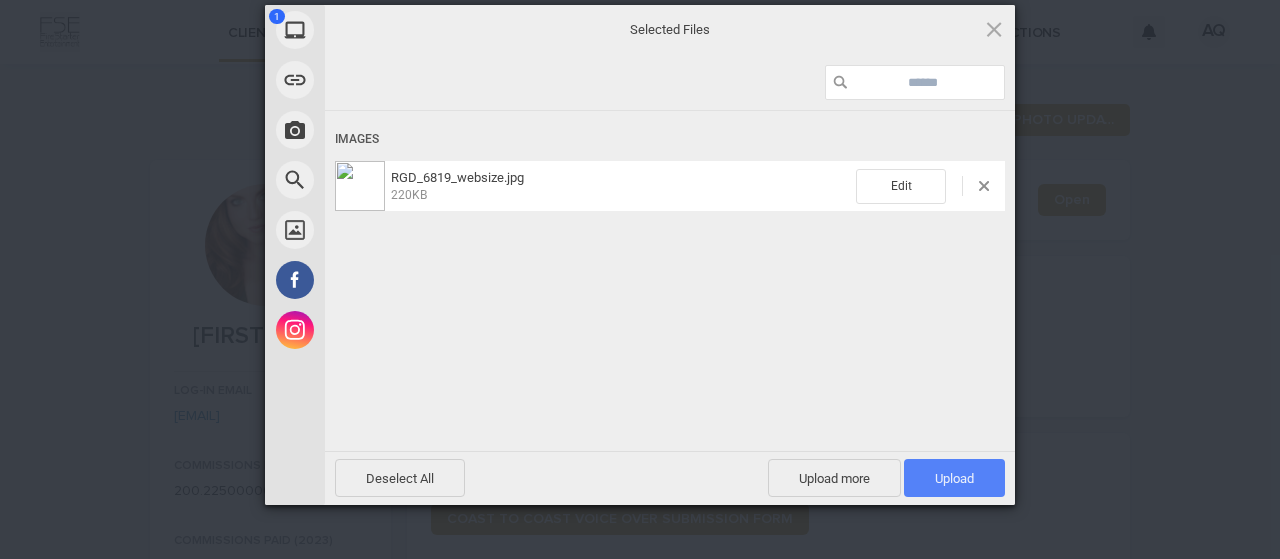 click on "Upload
1" at bounding box center [954, 478] 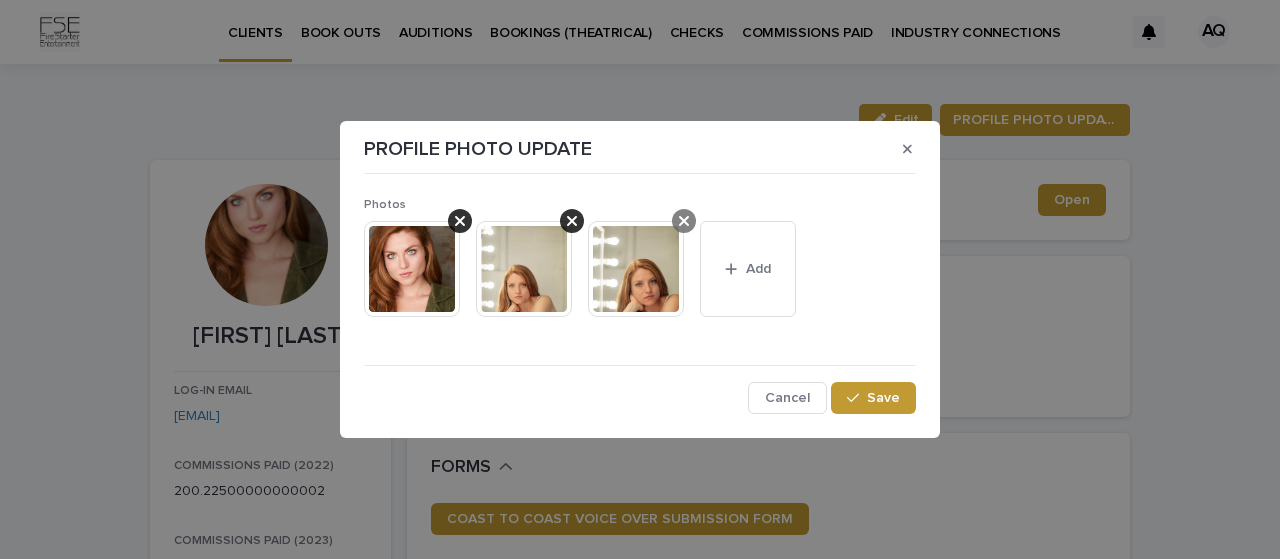 click 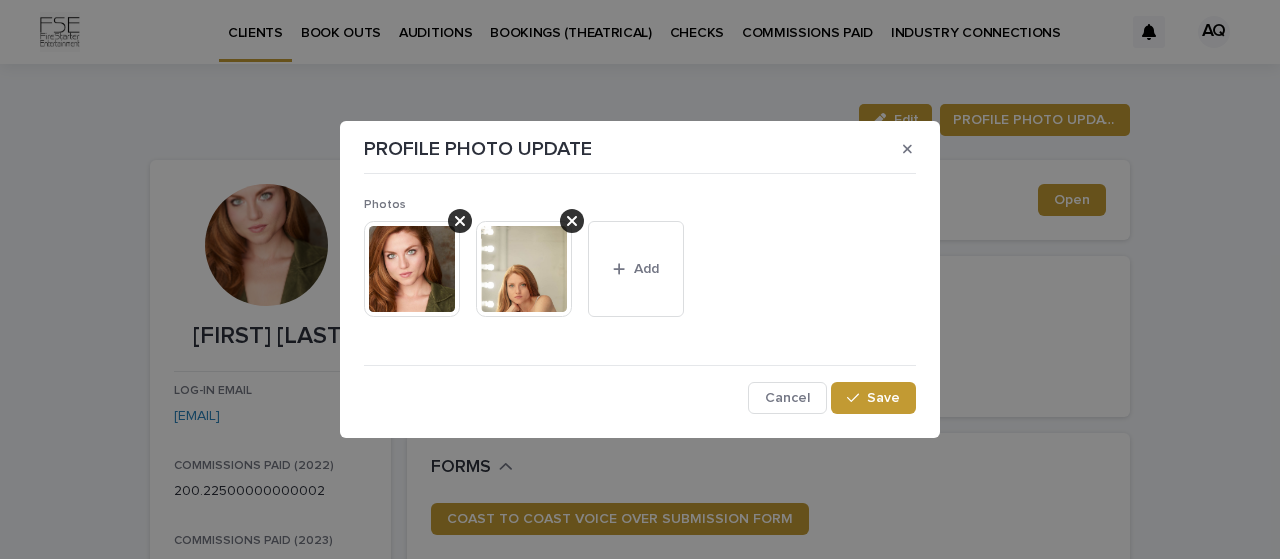 click on "This file cannot be opened Download File Add" at bounding box center (640, 277) 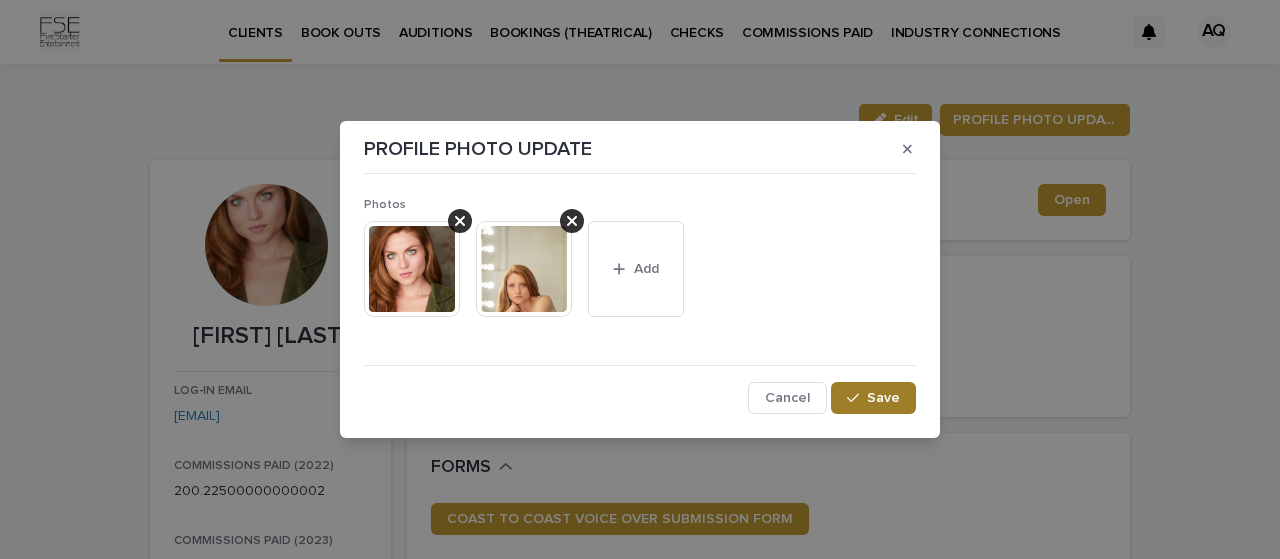 click 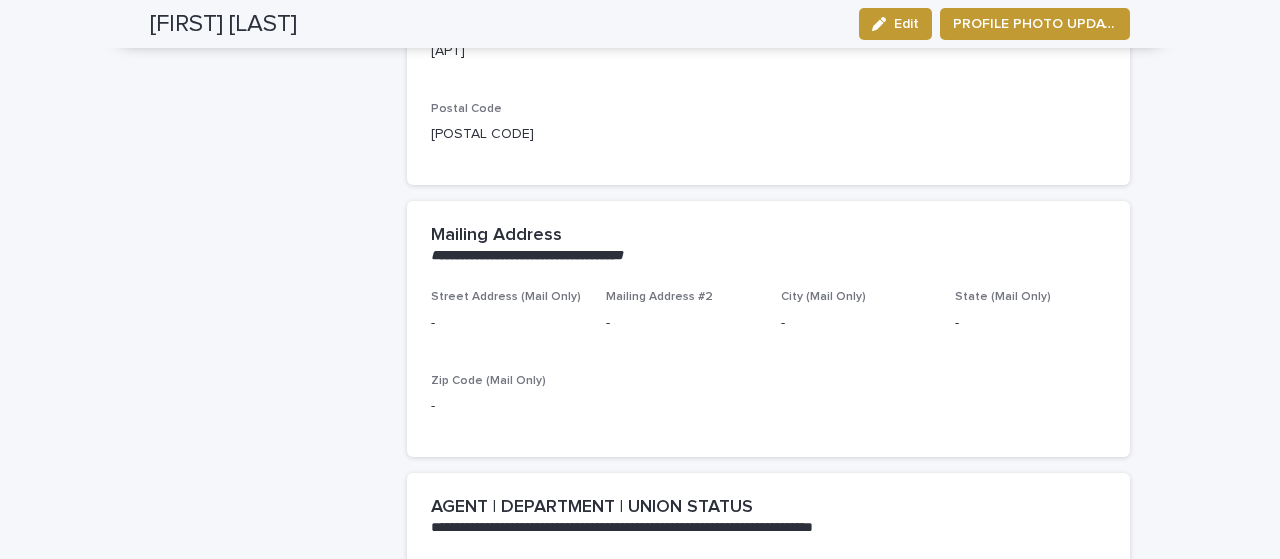 scroll, scrollTop: 1828, scrollLeft: 0, axis: vertical 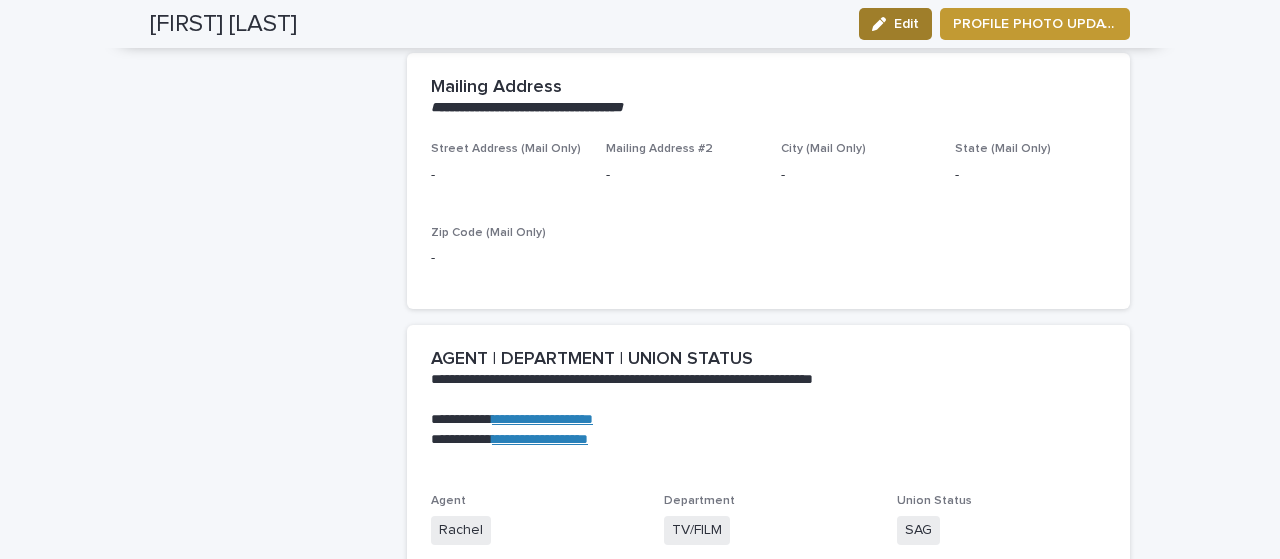 click on "Edit" at bounding box center (906, 24) 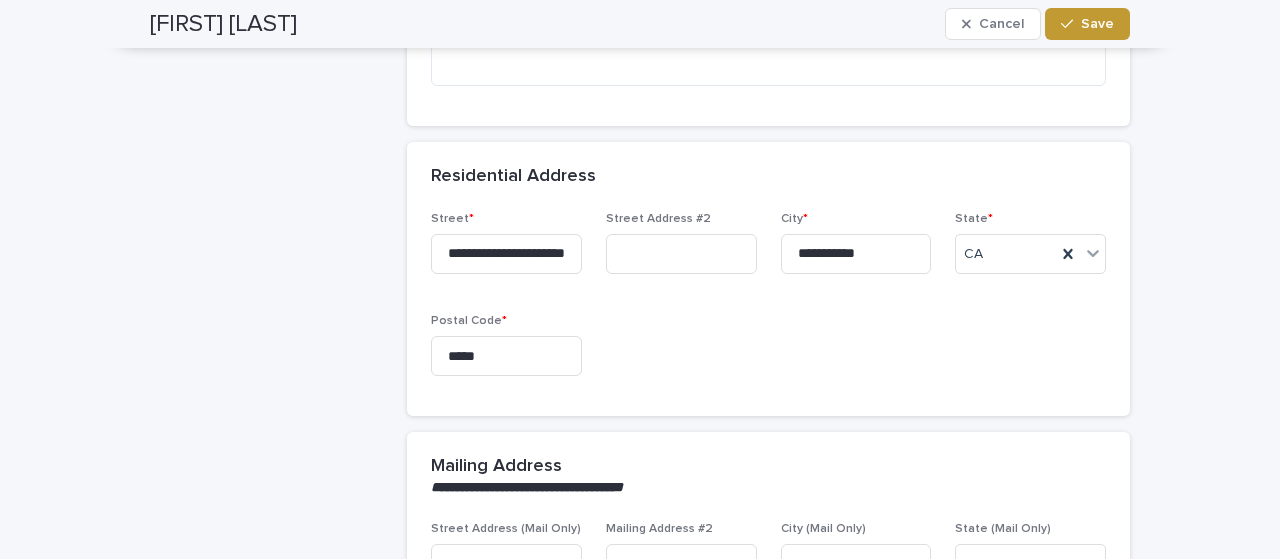scroll, scrollTop: 1488, scrollLeft: 0, axis: vertical 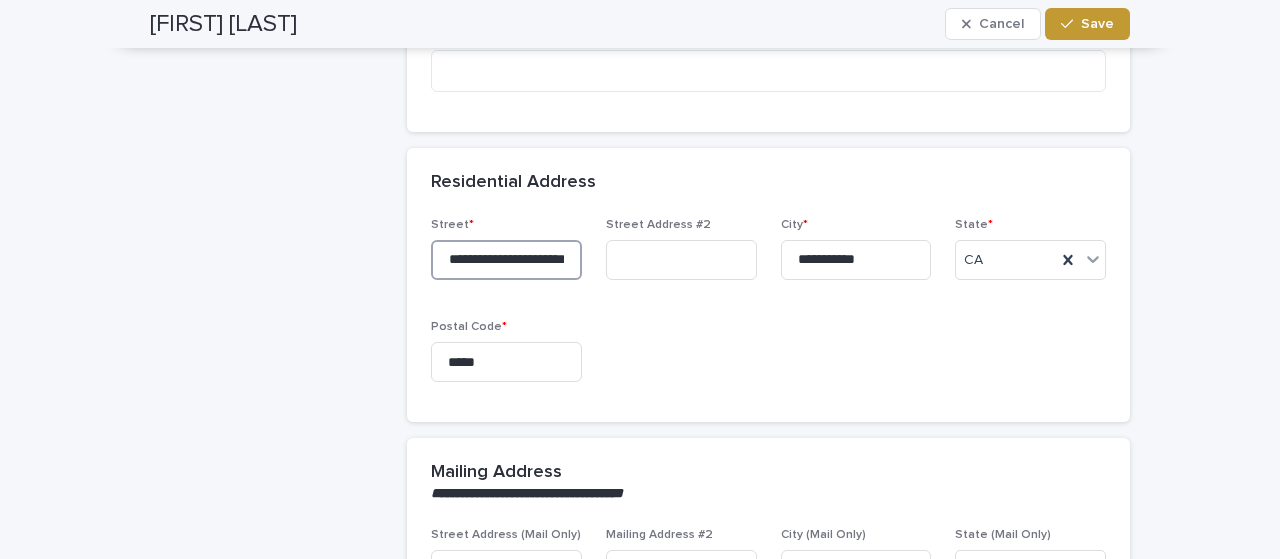 click on "**********" at bounding box center [506, 260] 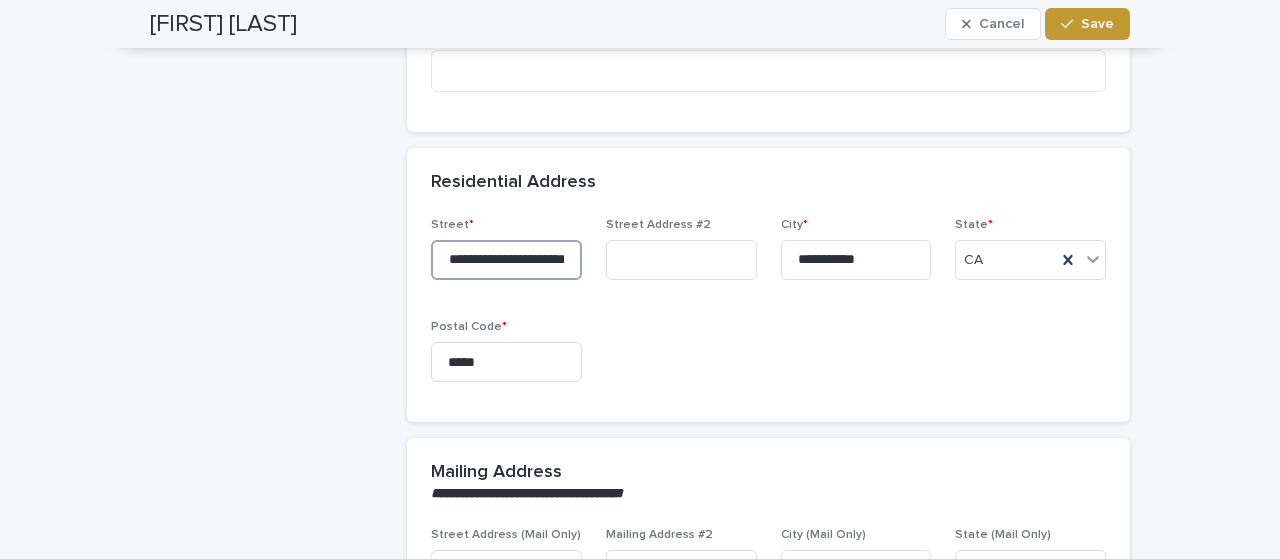 click on "**********" at bounding box center [506, 260] 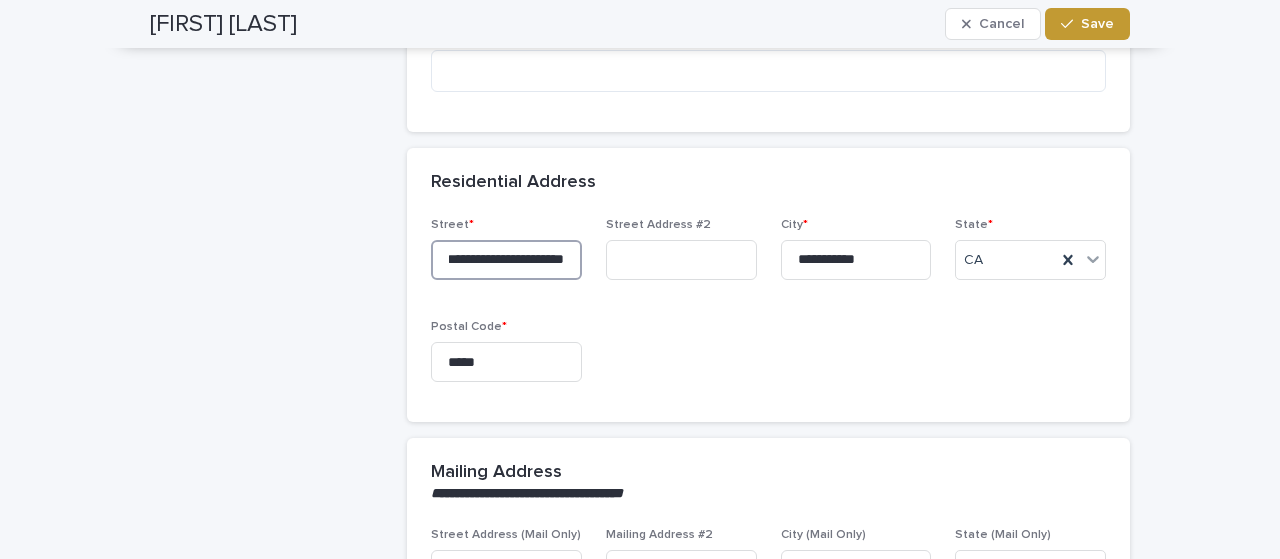 scroll, scrollTop: 0, scrollLeft: 44, axis: horizontal 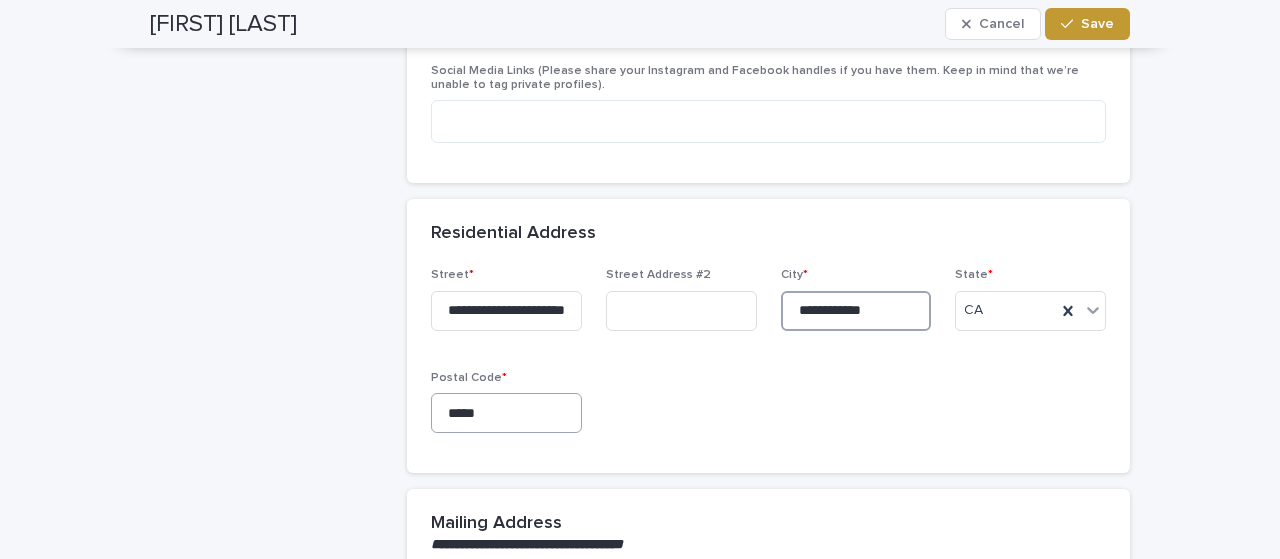 type on "**********" 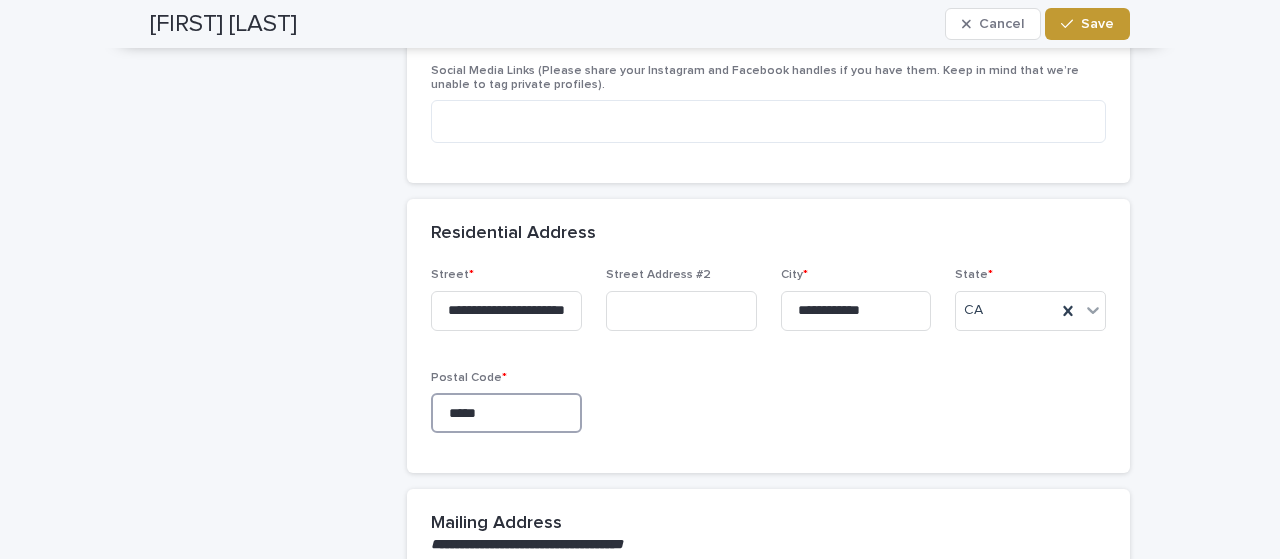 click on "*****" at bounding box center (506, 413) 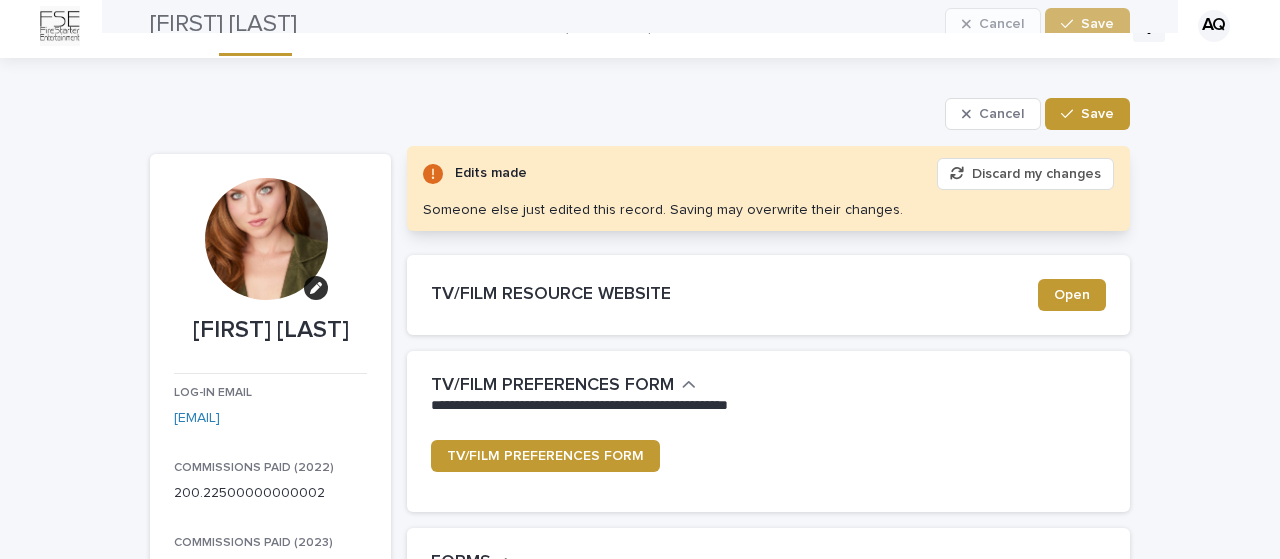 scroll, scrollTop: 0, scrollLeft: 0, axis: both 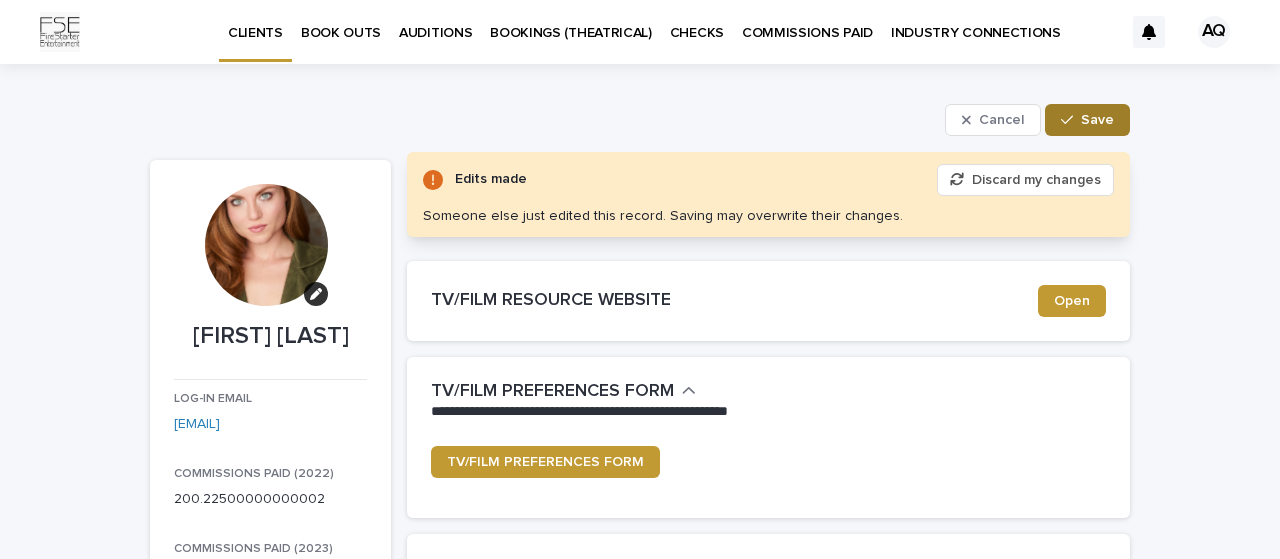 type on "*****" 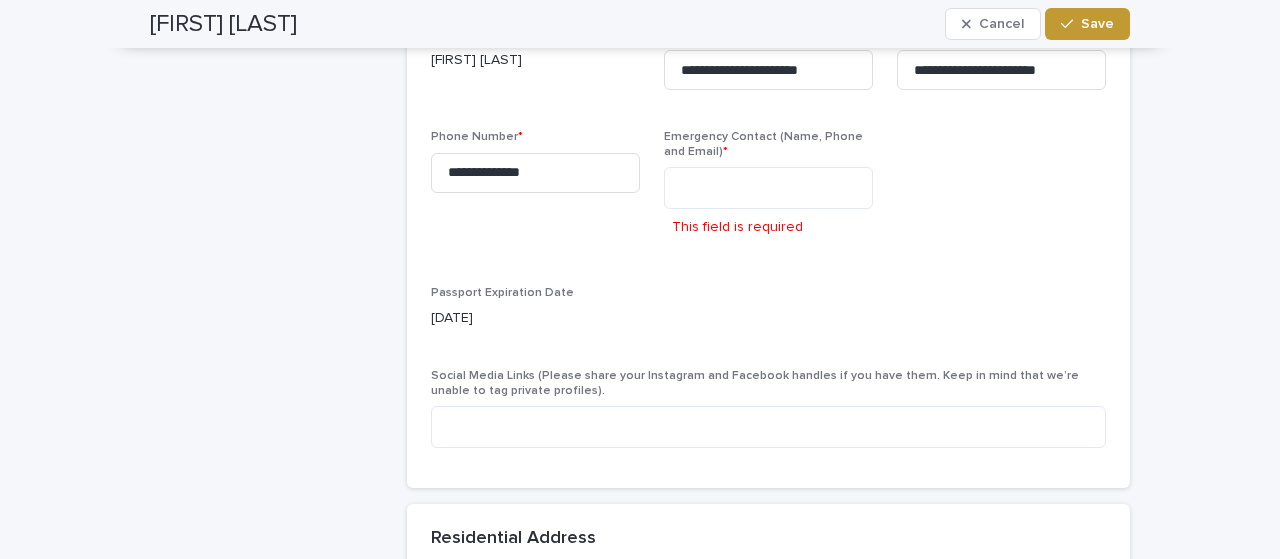 scroll, scrollTop: 1283, scrollLeft: 0, axis: vertical 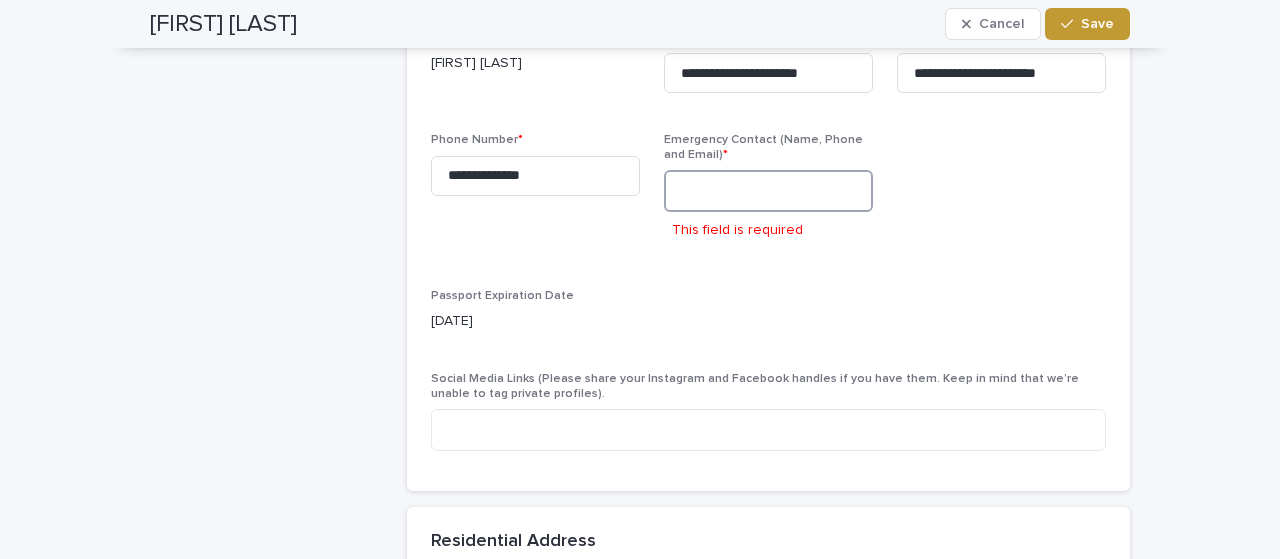 click at bounding box center [768, 191] 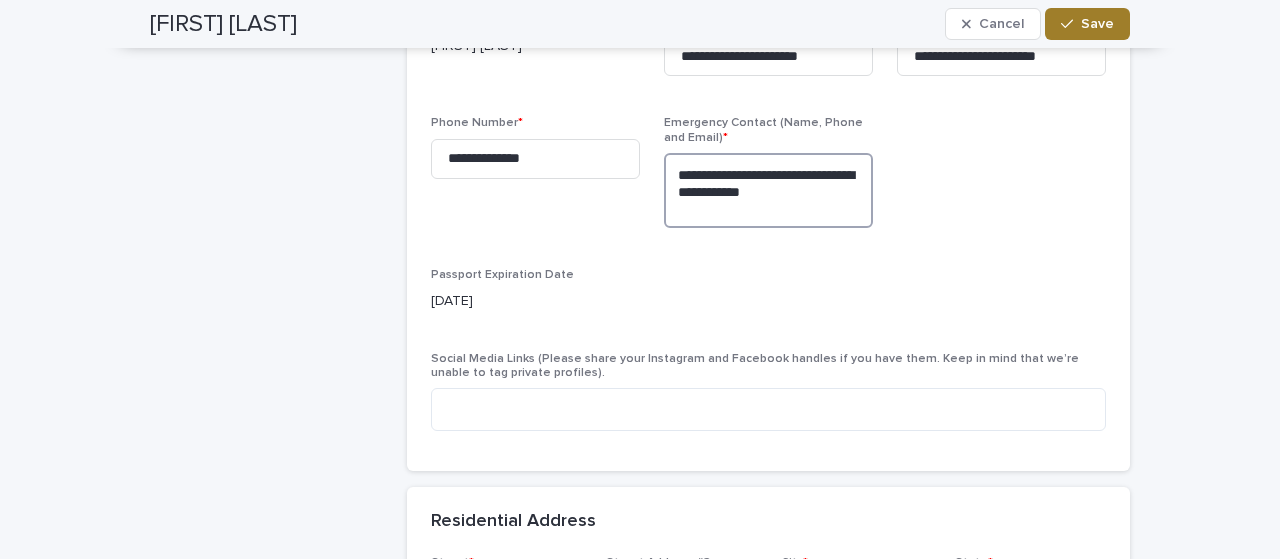 type on "**********" 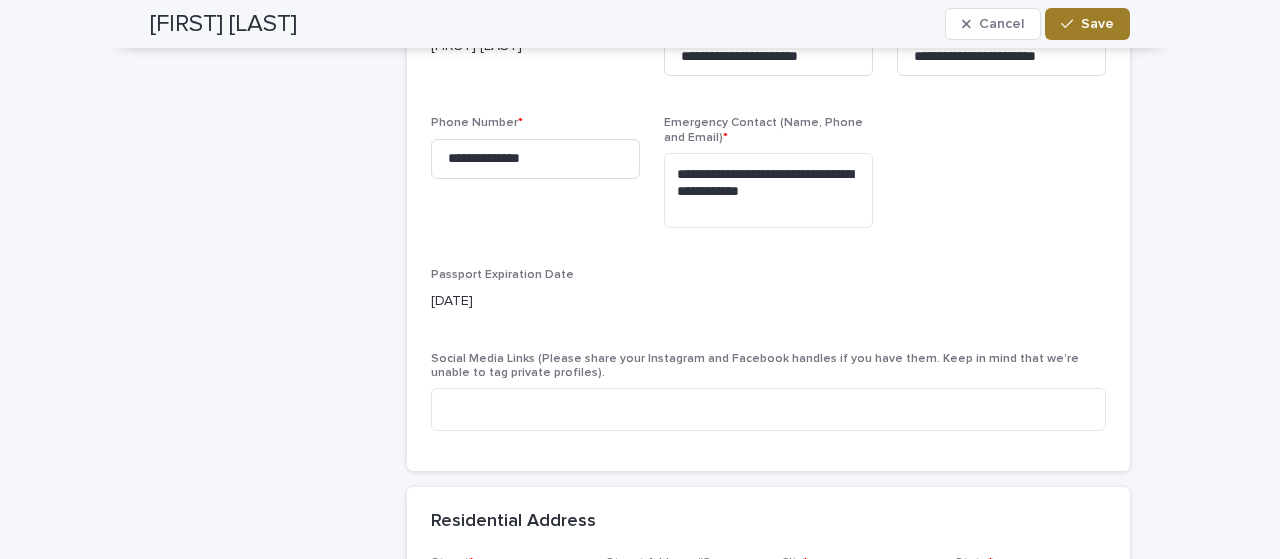 click 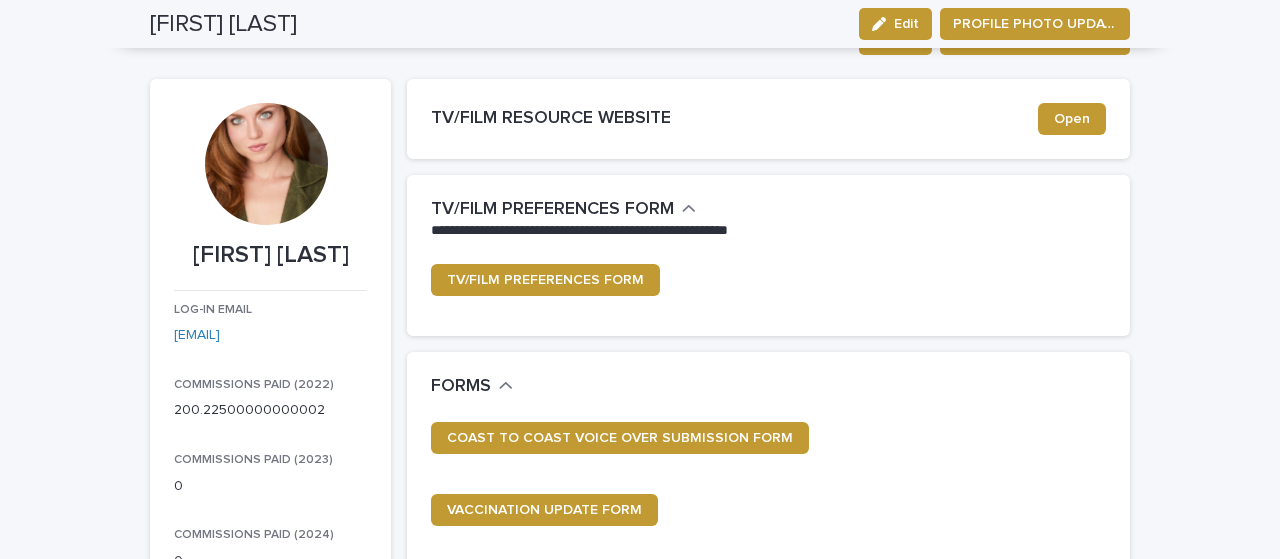 scroll, scrollTop: 0, scrollLeft: 0, axis: both 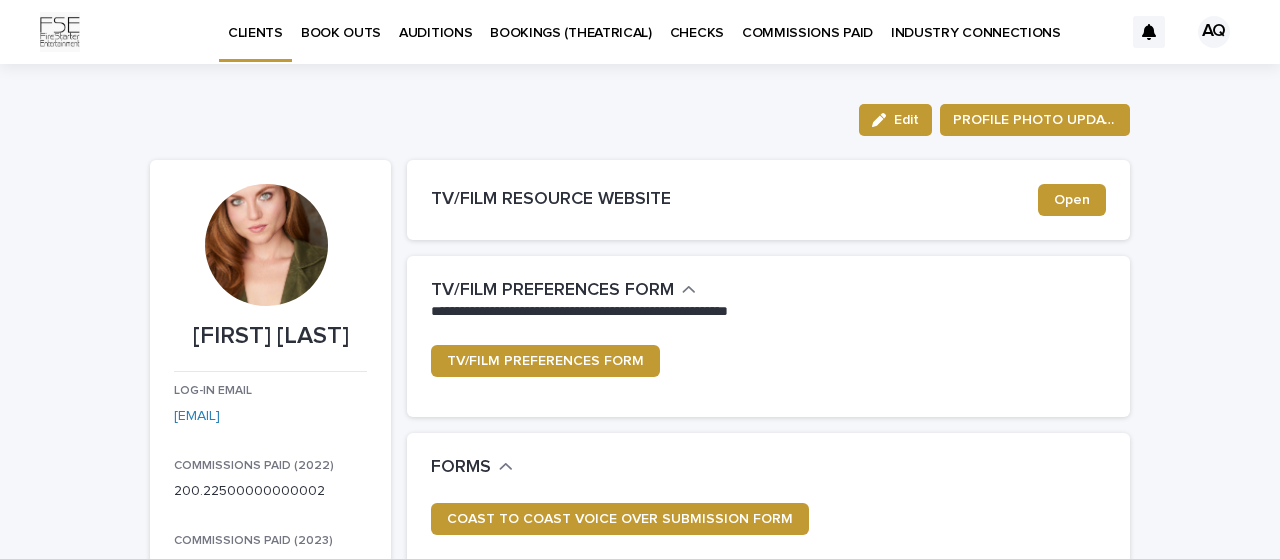 click on "BOOK OUTS" at bounding box center [341, 21] 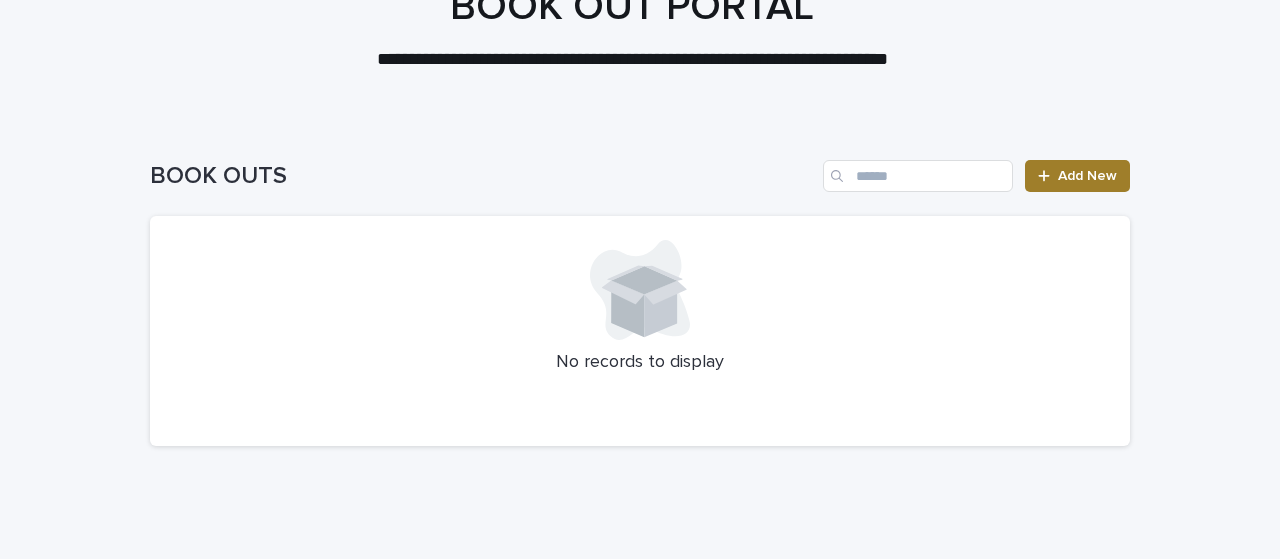 click on "Add New" at bounding box center [1087, 176] 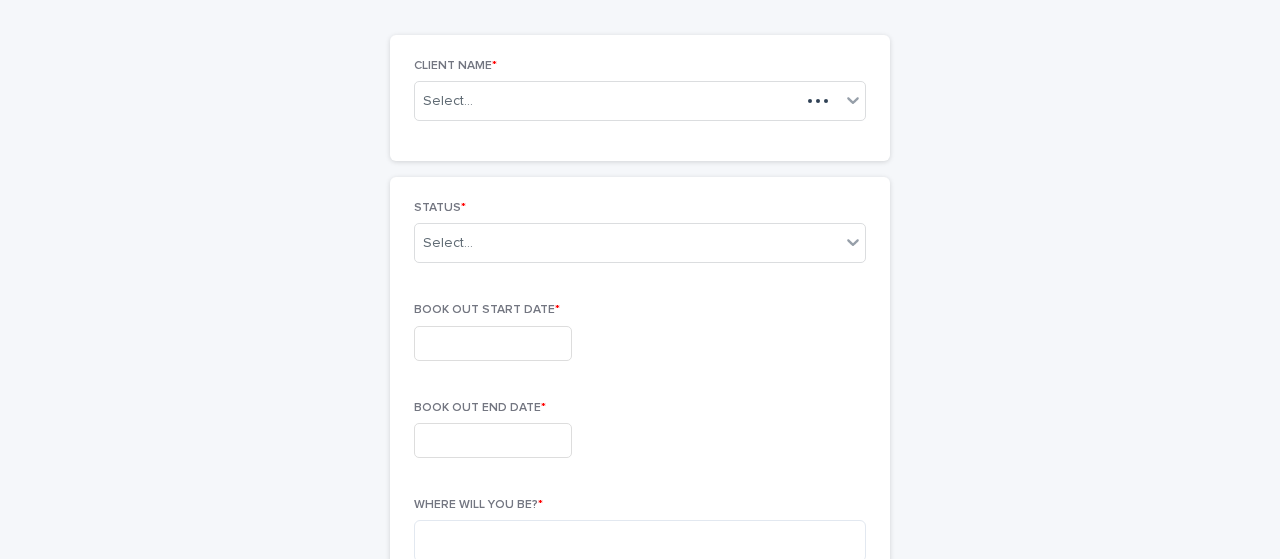 scroll, scrollTop: 145, scrollLeft: 0, axis: vertical 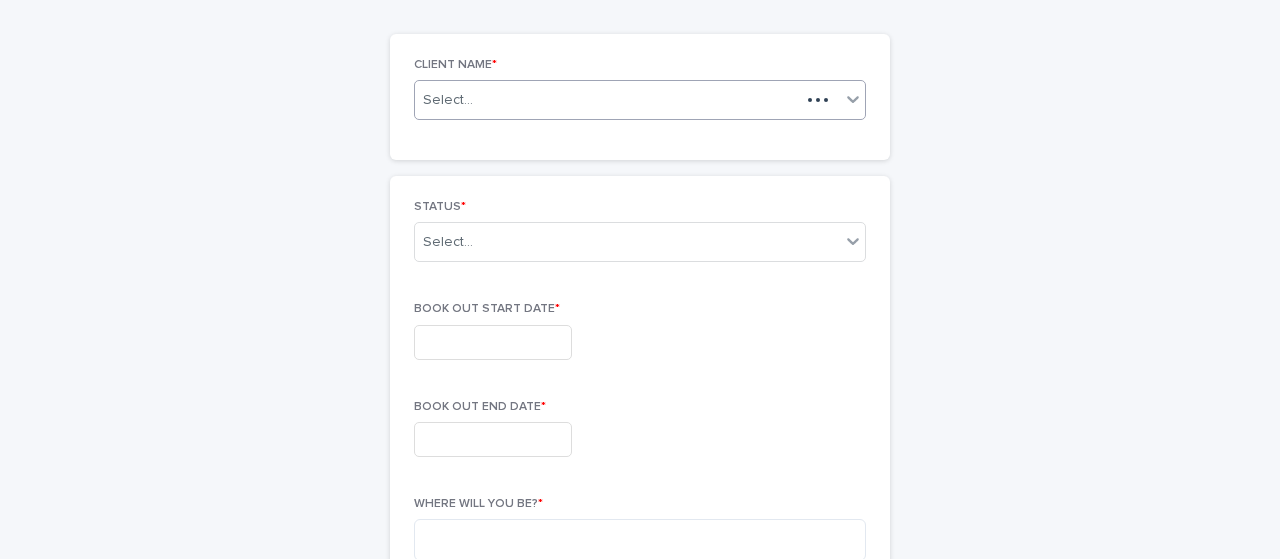 click on "Select..." at bounding box center [607, 100] 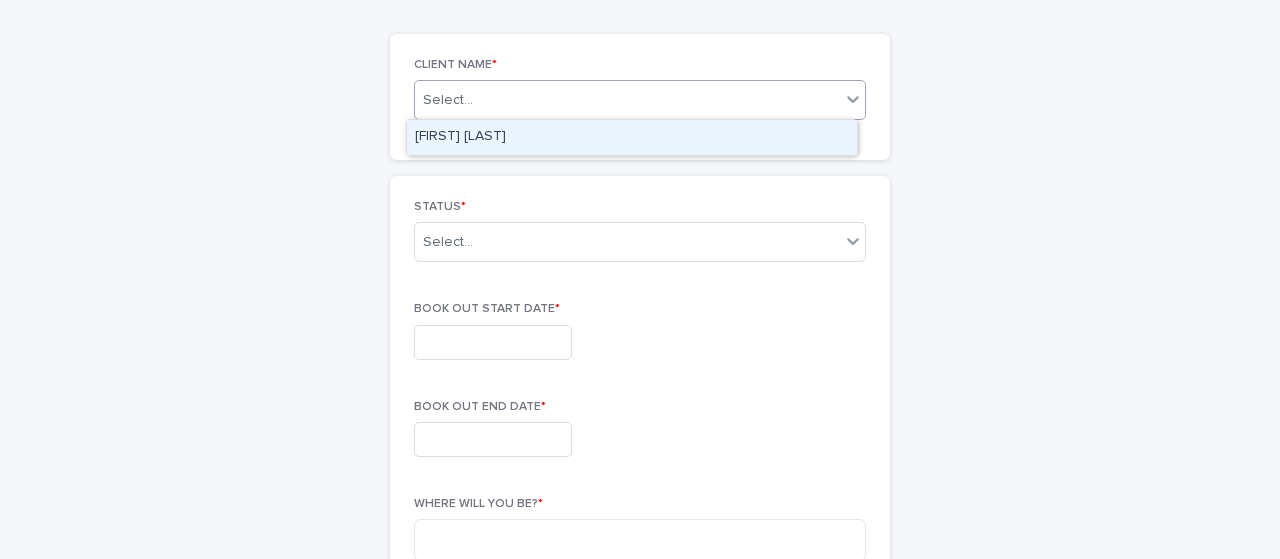 click on "[FIRST] [LAST]" at bounding box center (632, 137) 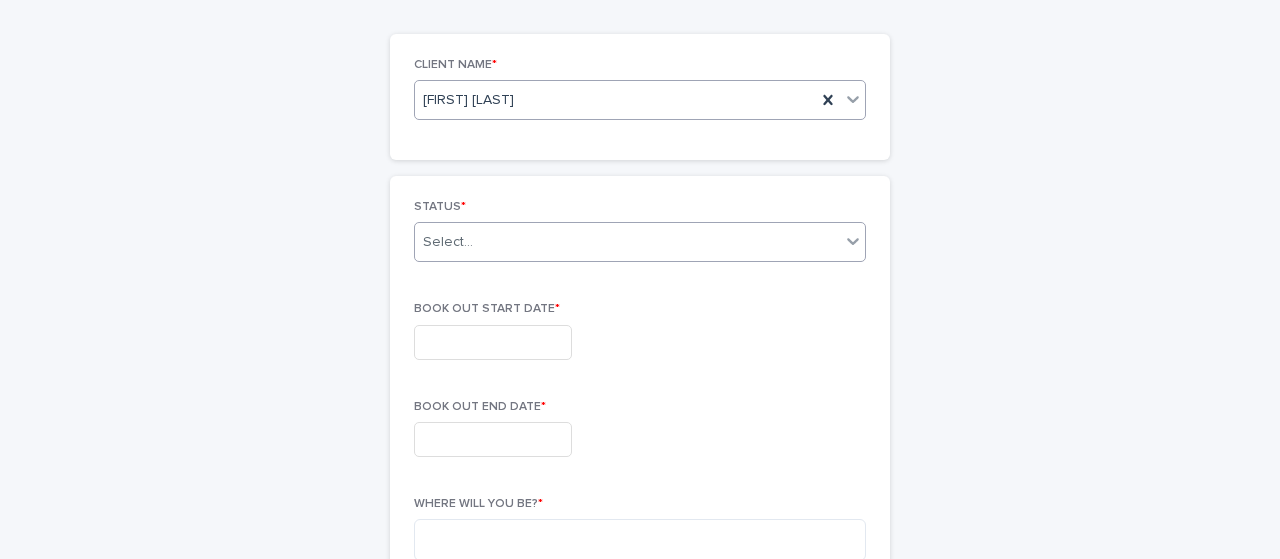 click on "Select..." at bounding box center (627, 242) 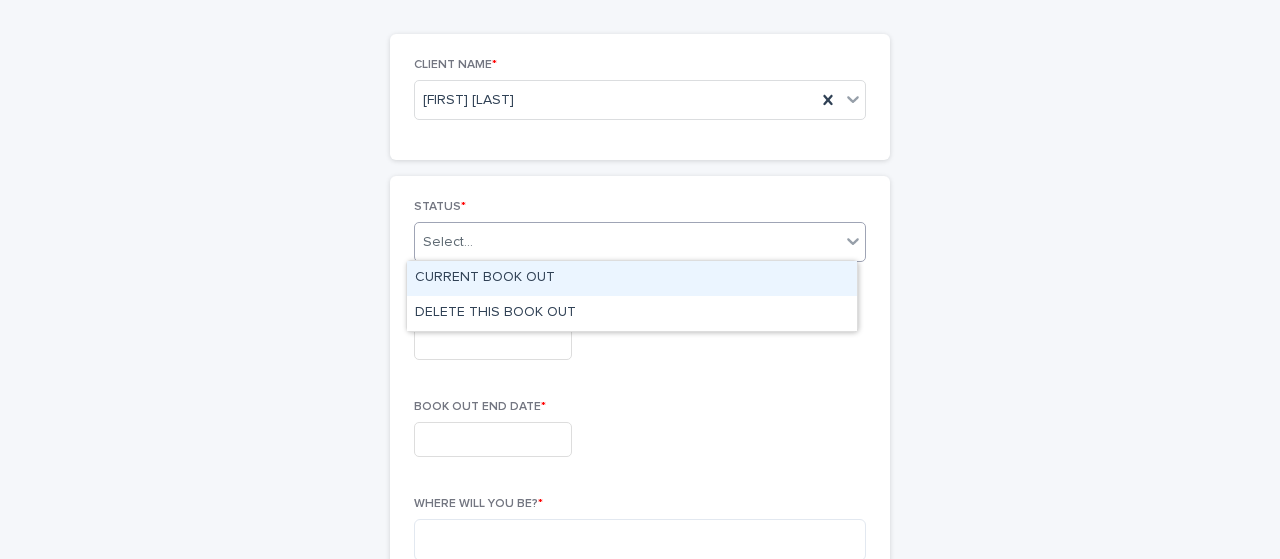 click on "CURRENT BOOK OUT" at bounding box center (632, 278) 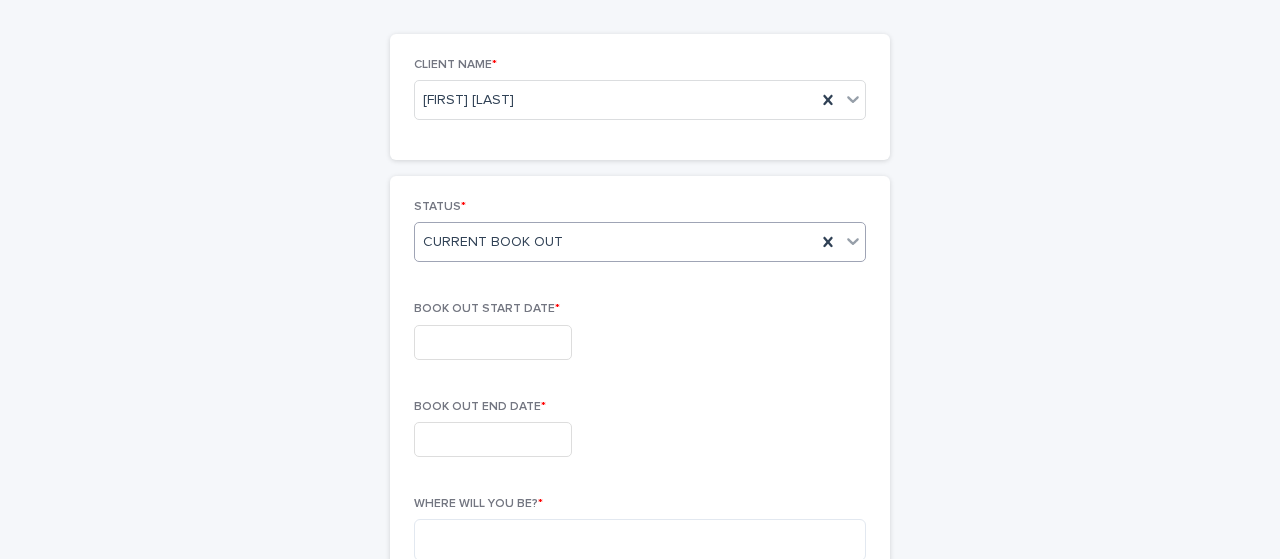 click at bounding box center [493, 342] 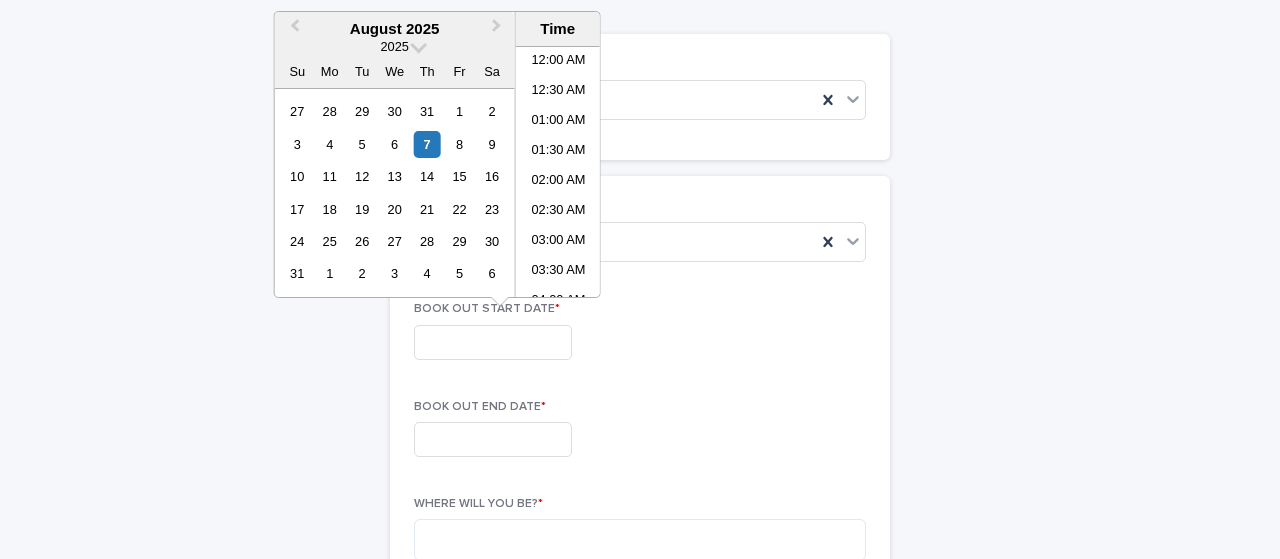 scroll, scrollTop: 820, scrollLeft: 0, axis: vertical 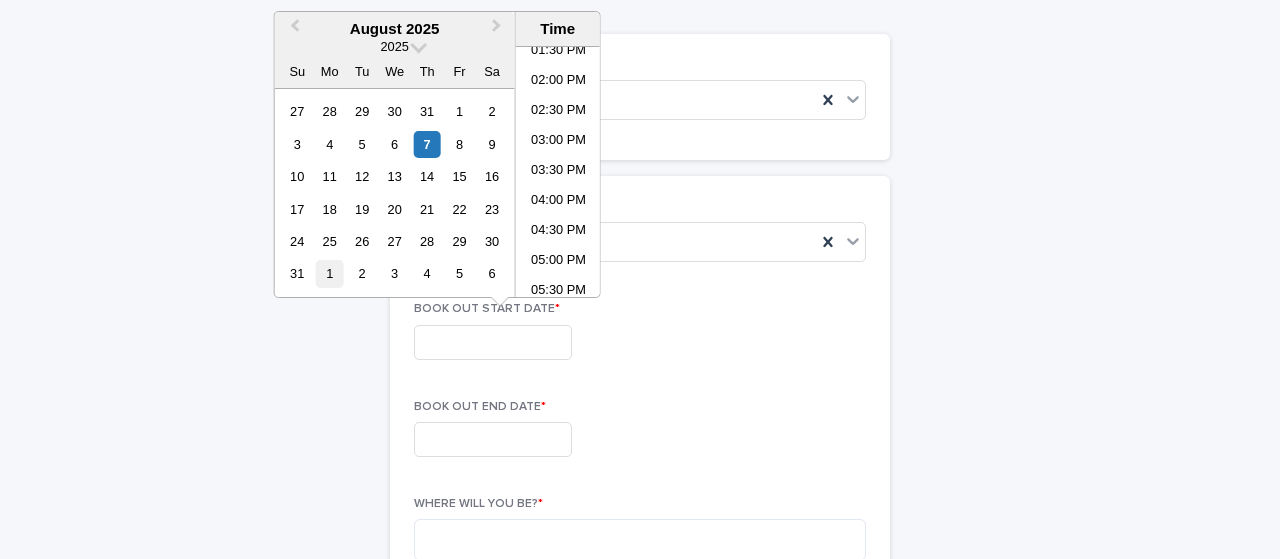 click on "1" at bounding box center (329, 273) 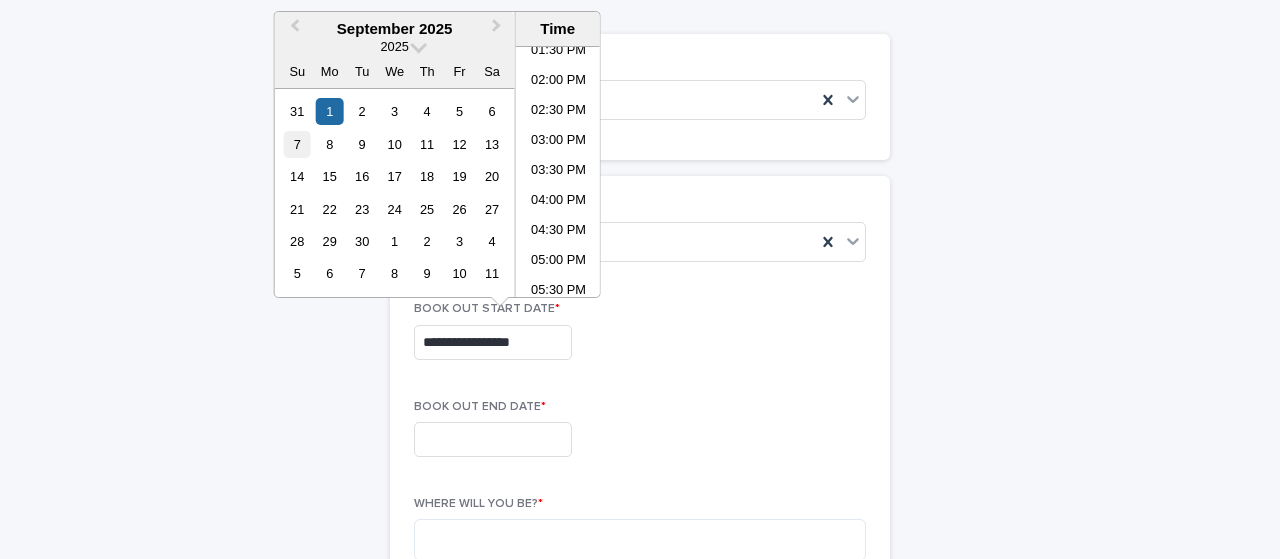 click on "7" at bounding box center (297, 144) 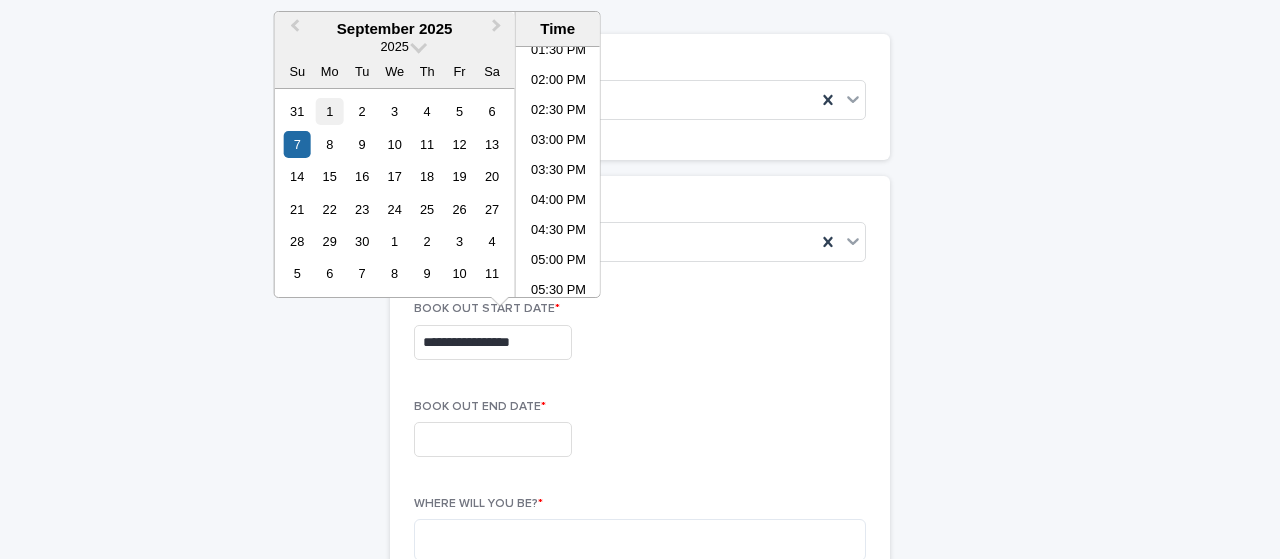 click on "1" at bounding box center [329, 111] 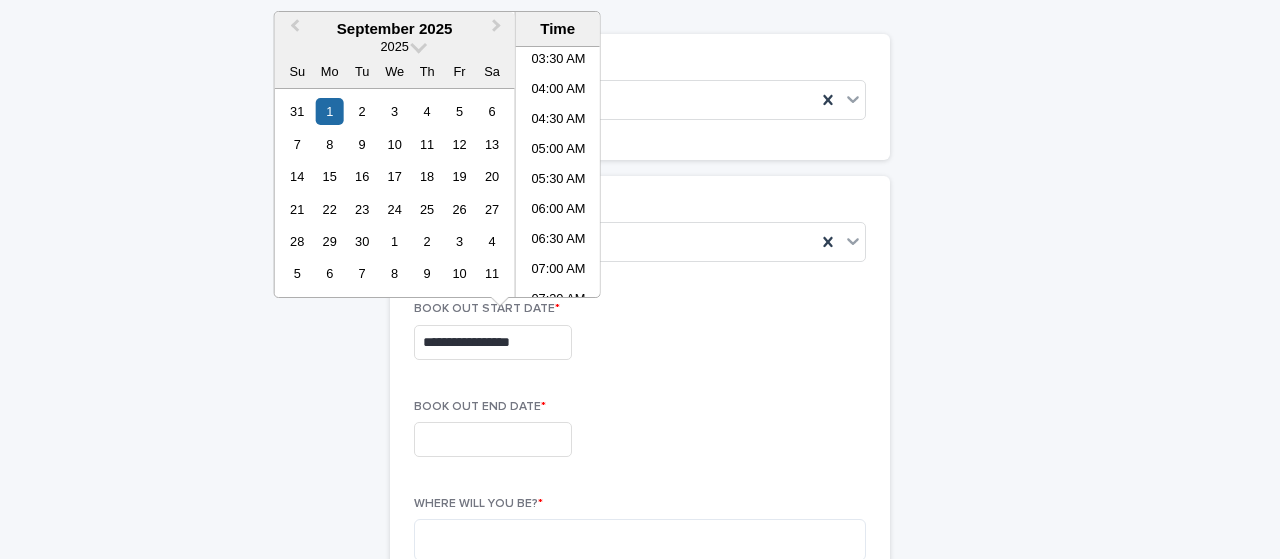 scroll, scrollTop: 228, scrollLeft: 0, axis: vertical 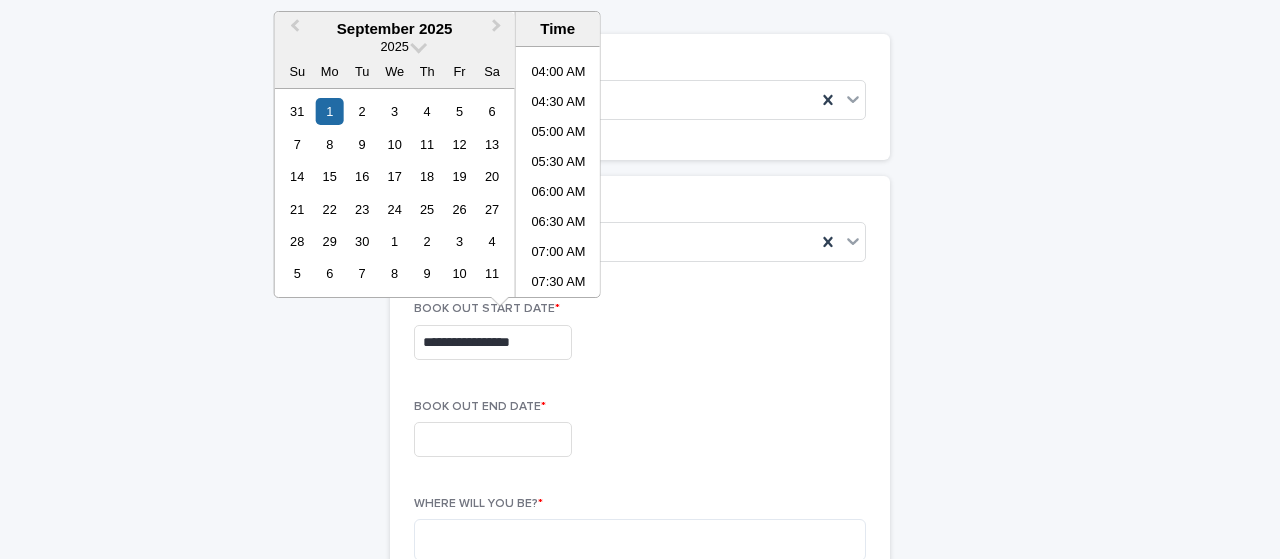 click on "06:00 AM" at bounding box center [558, 194] 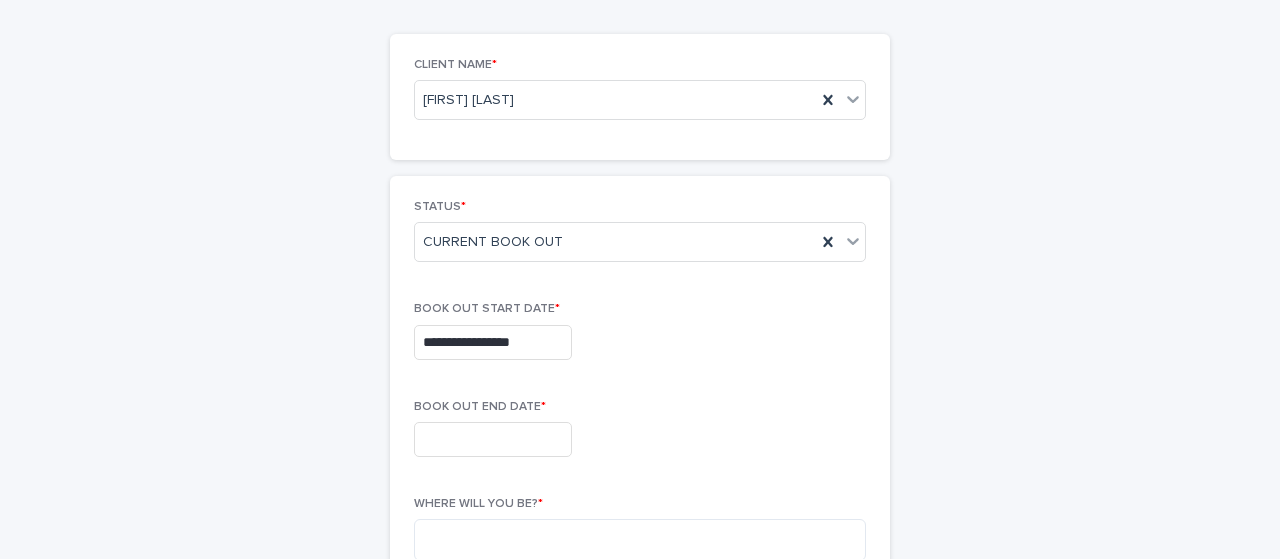 type on "**********" 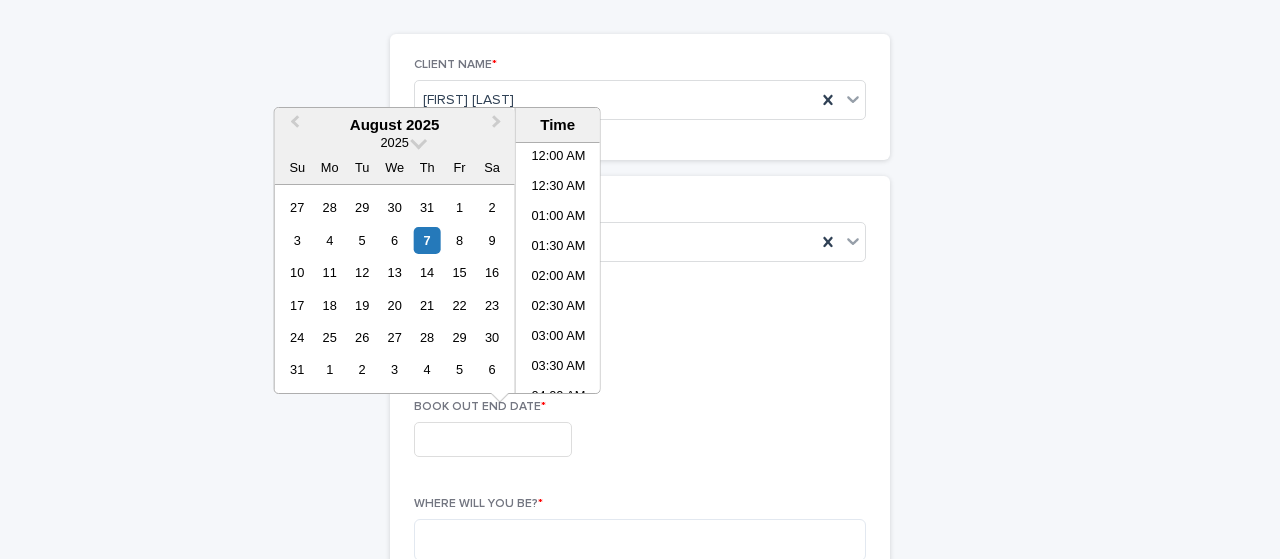click at bounding box center [493, 439] 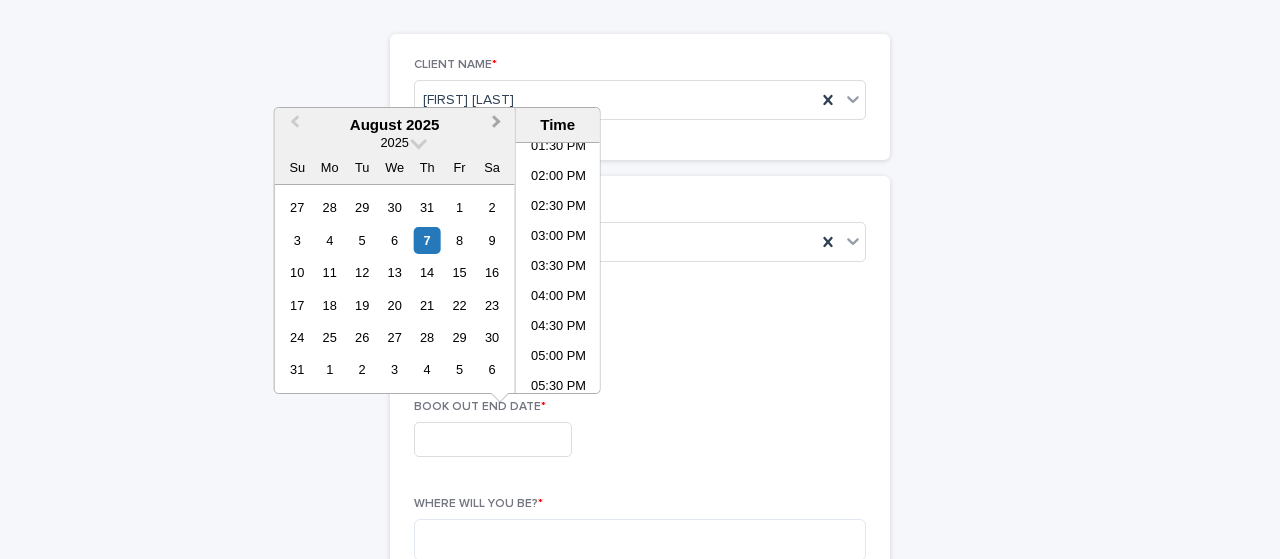 click on "Next Month" at bounding box center (497, 124) 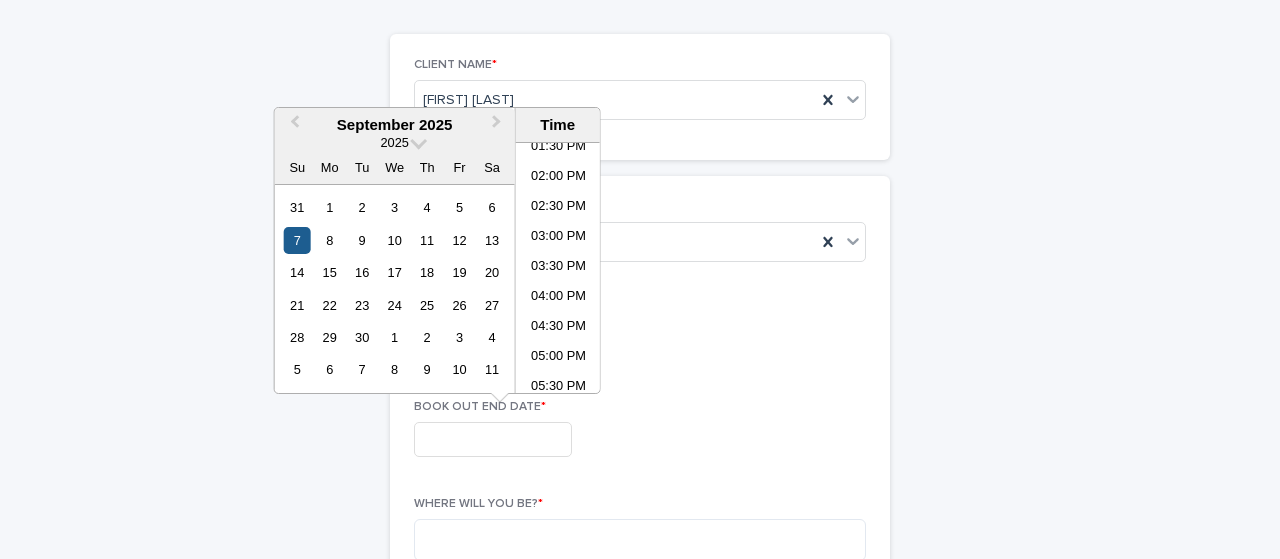 click on "7" at bounding box center [297, 240] 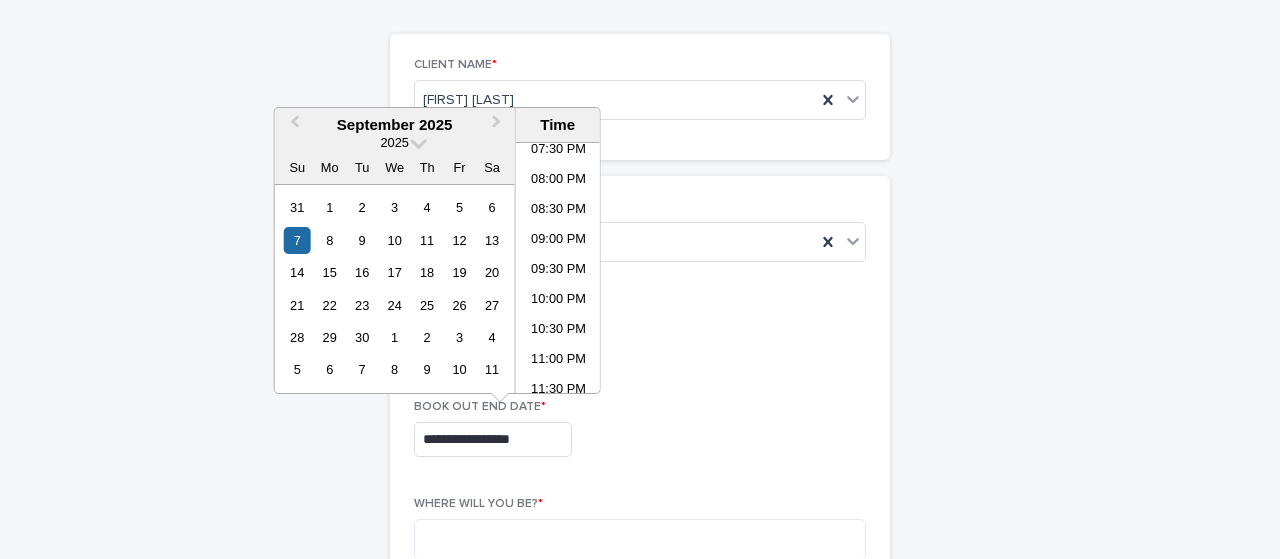 scroll, scrollTop: 1188, scrollLeft: 0, axis: vertical 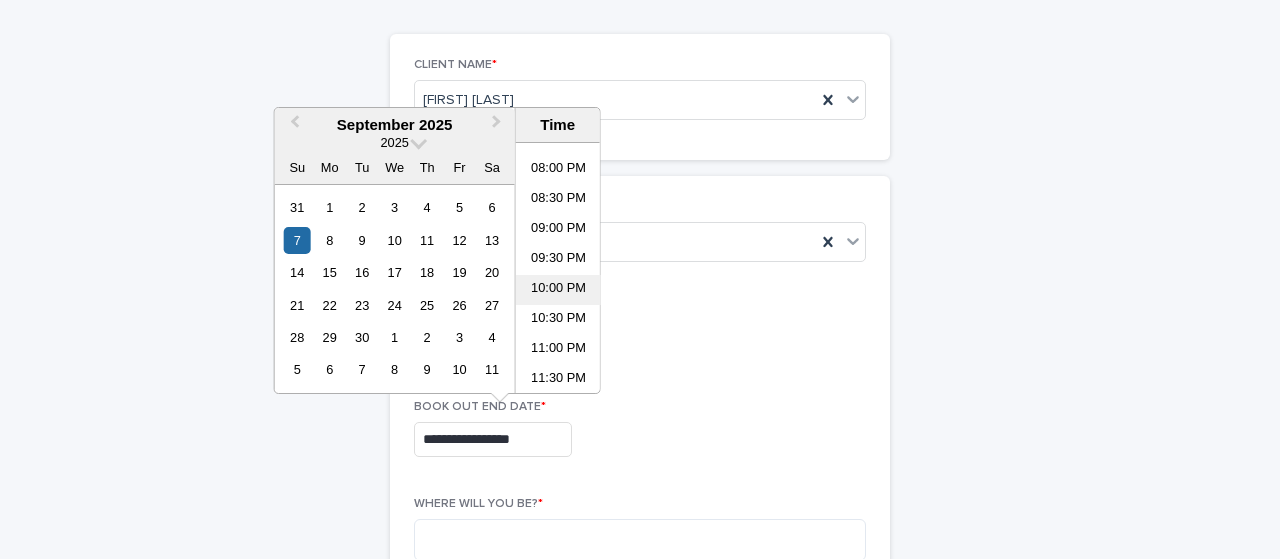 click on "10:00 PM" at bounding box center [558, 290] 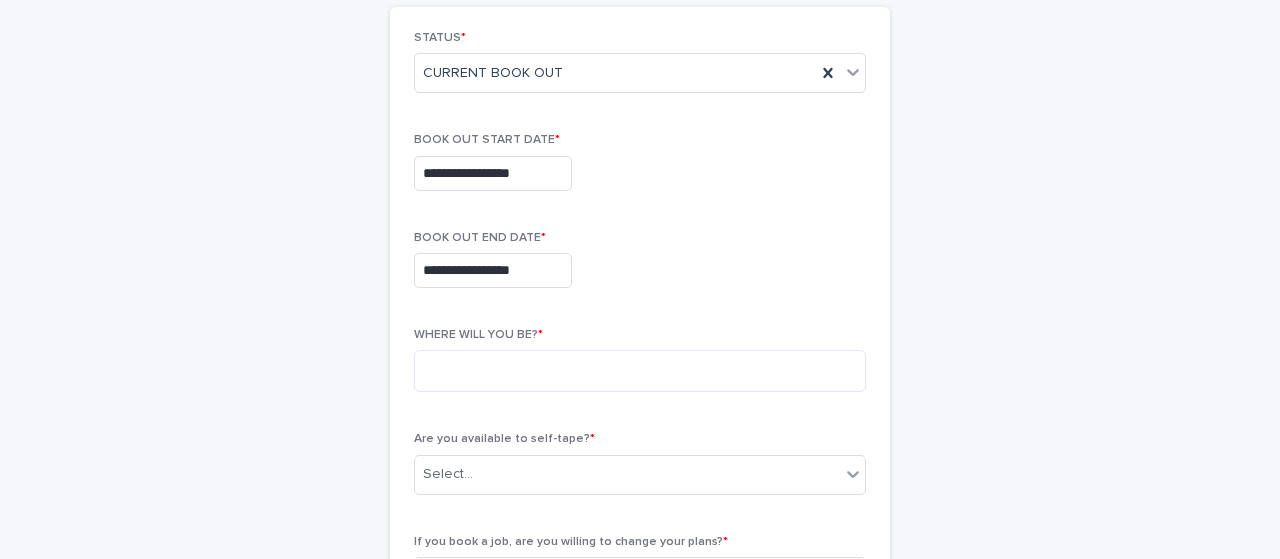 scroll, scrollTop: 316, scrollLeft: 0, axis: vertical 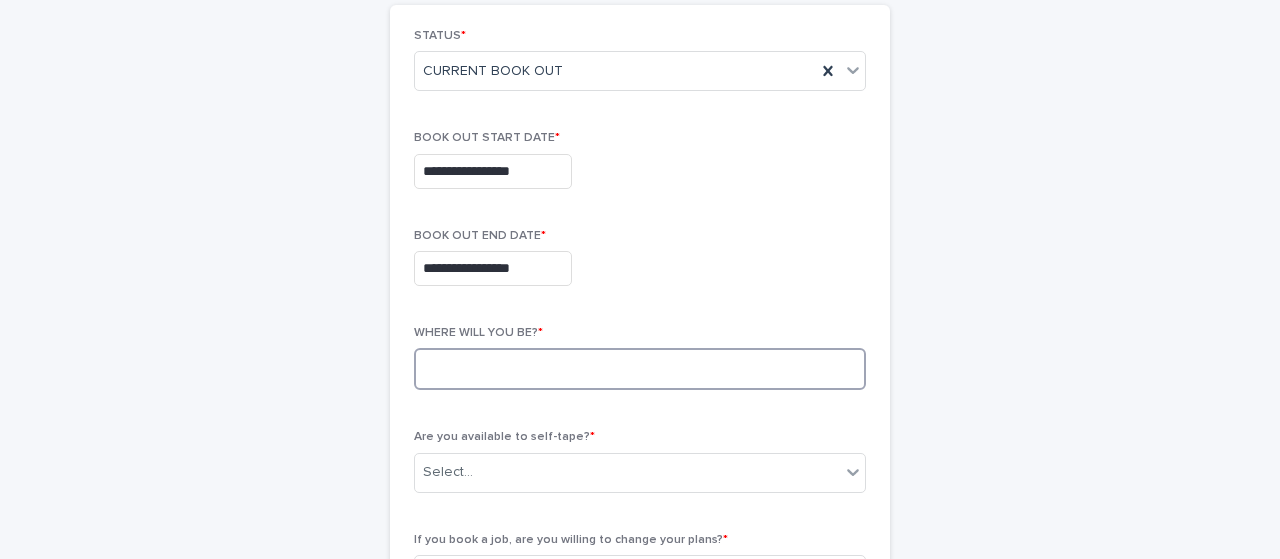 click at bounding box center [640, 369] 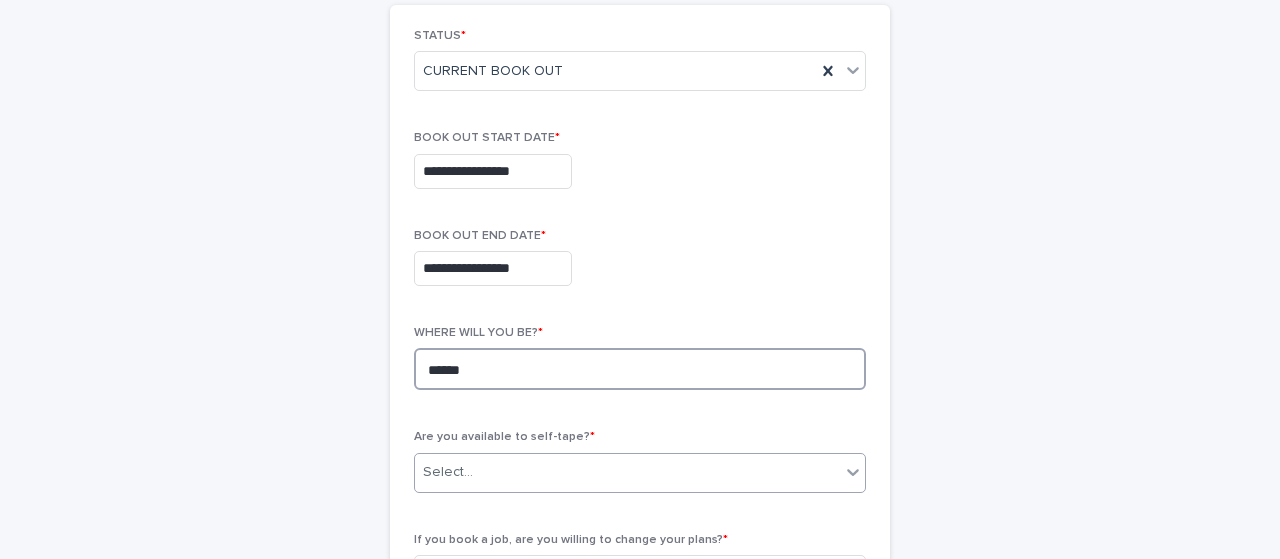 type on "******" 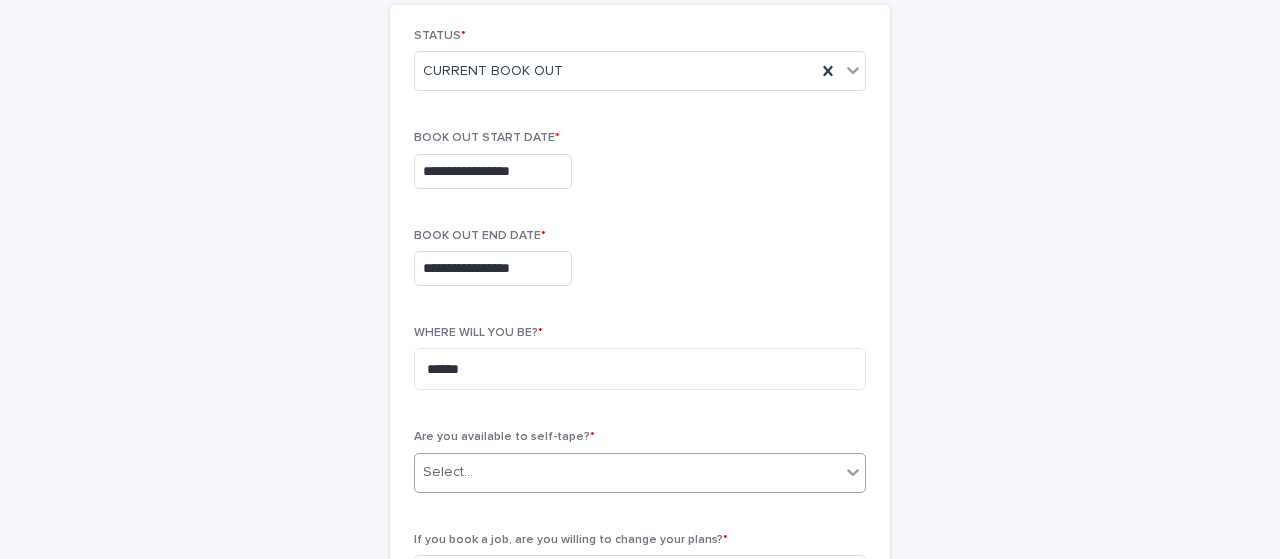 click on "Select..." at bounding box center (627, 472) 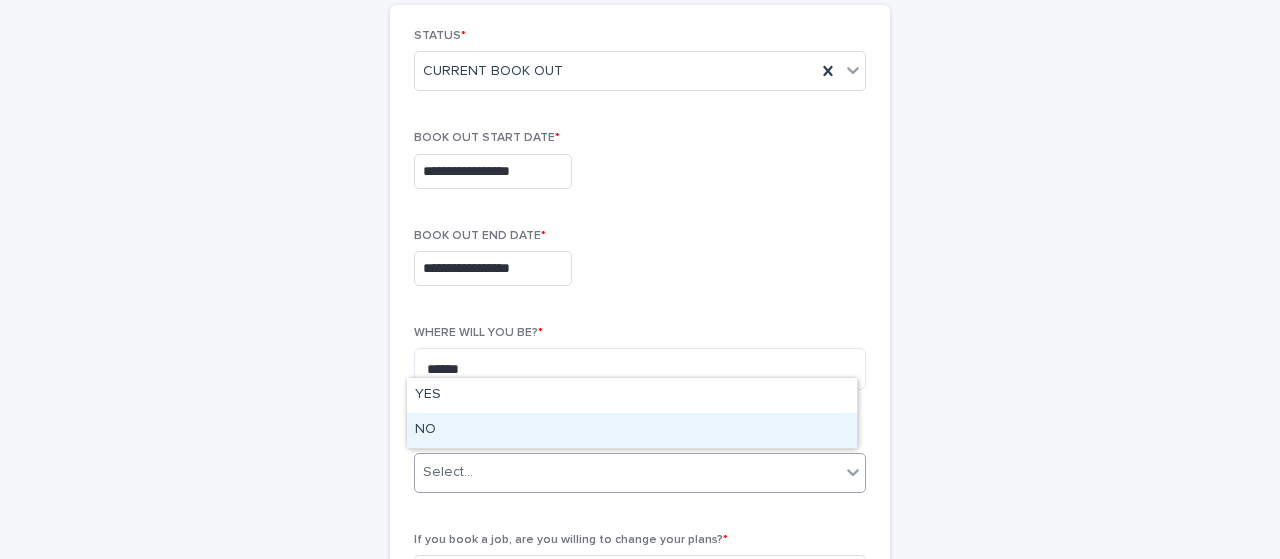 click on "NO" at bounding box center (632, 430) 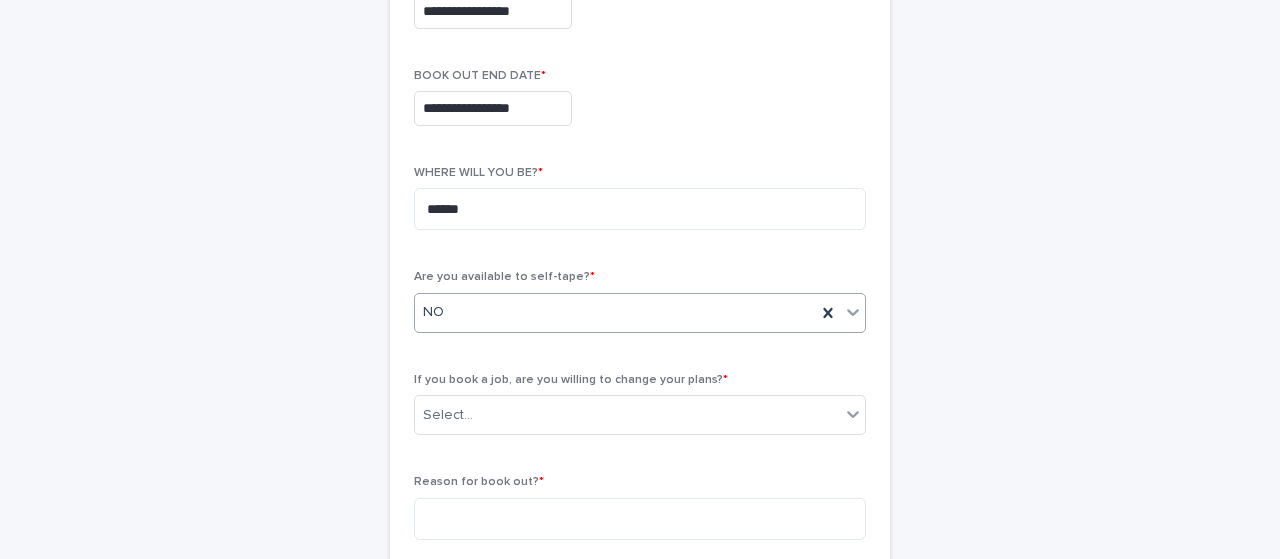 scroll, scrollTop: 542, scrollLeft: 0, axis: vertical 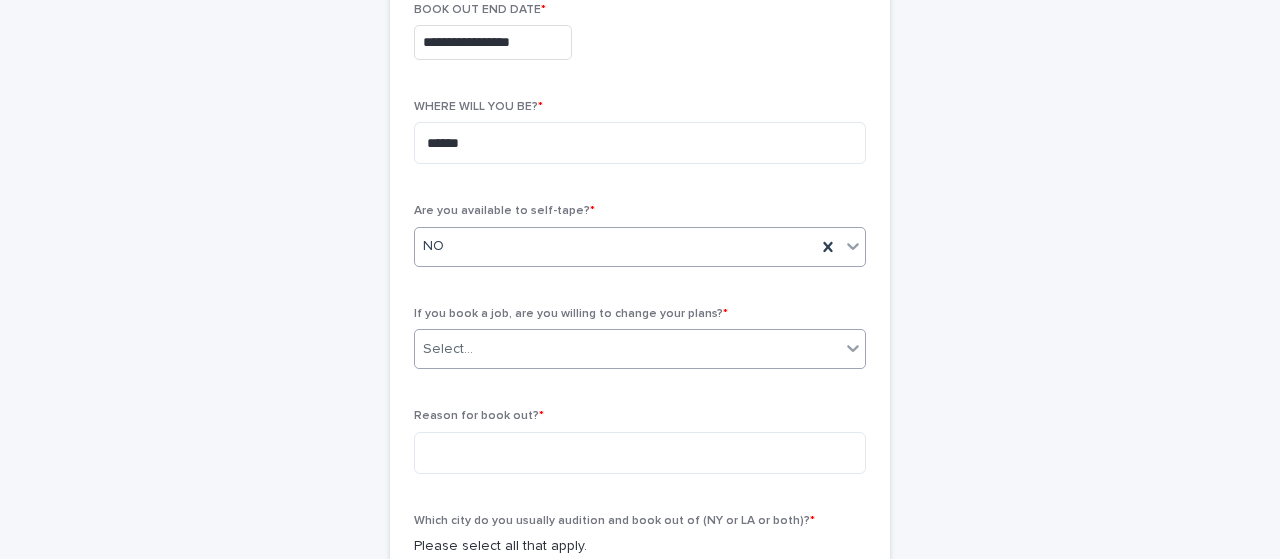 click on "Select..." at bounding box center (627, 349) 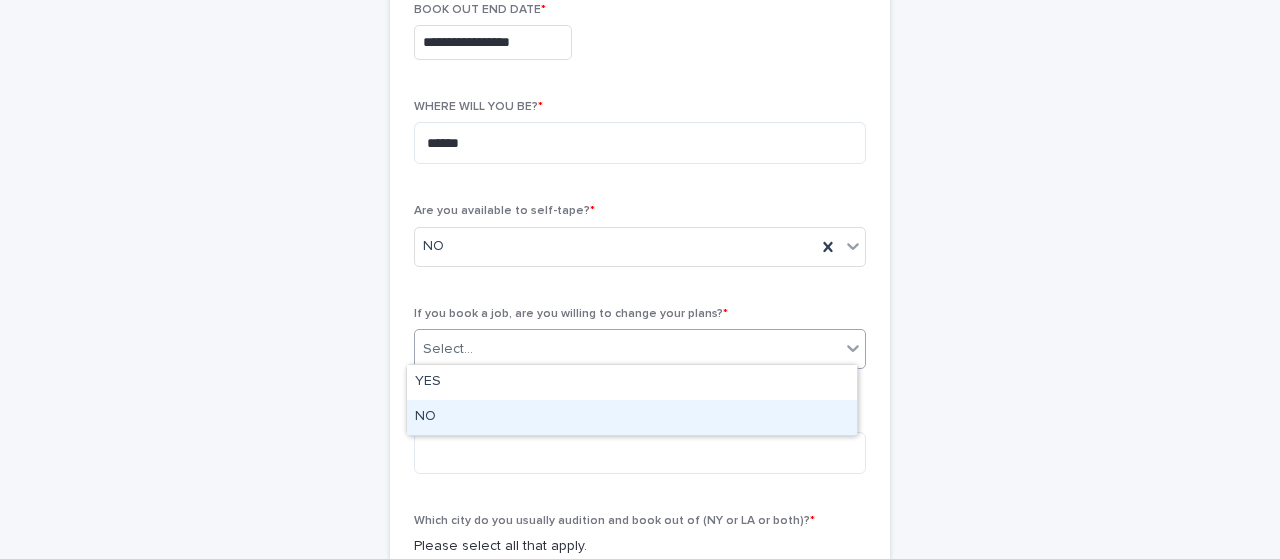 drag, startPoint x: 632, startPoint y: 399, endPoint x: 624, endPoint y: 415, distance: 17.888544 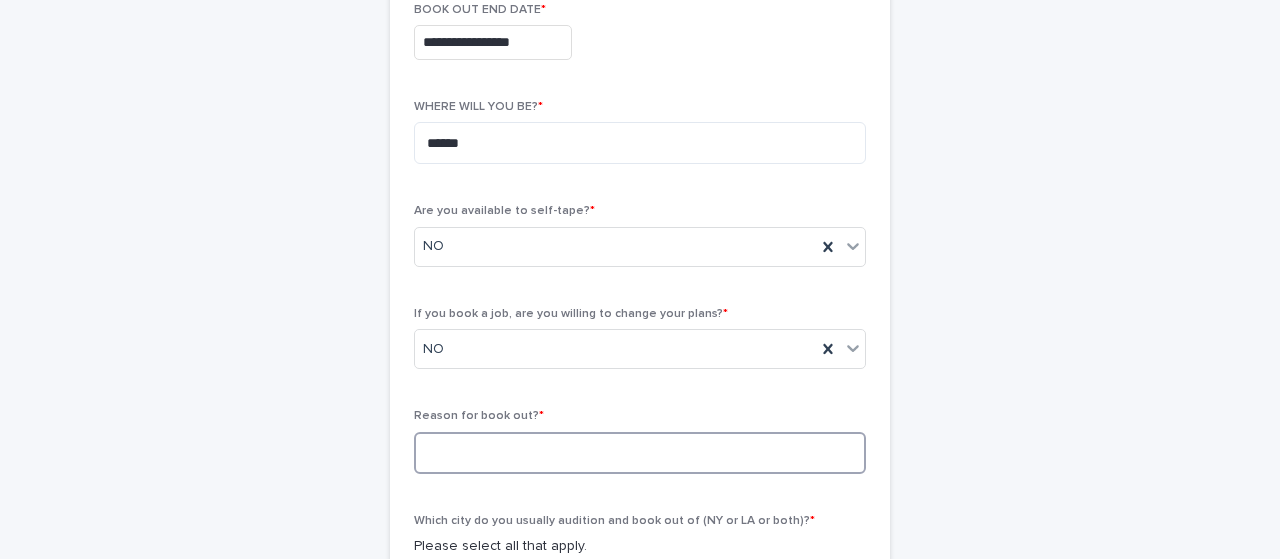 click at bounding box center (640, 453) 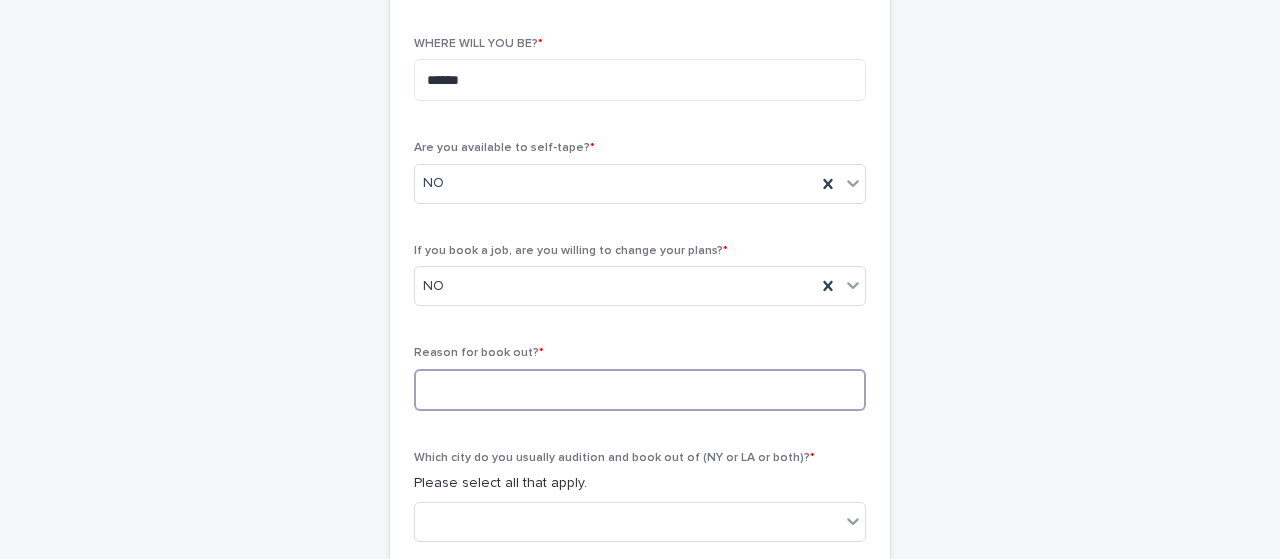 scroll, scrollTop: 629, scrollLeft: 0, axis: vertical 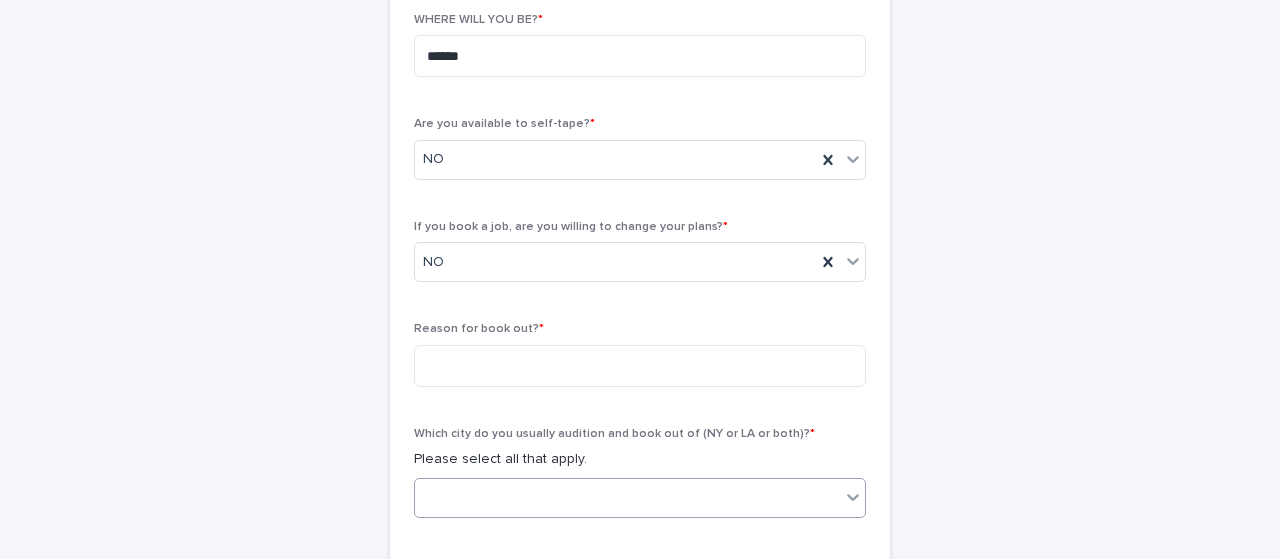 click at bounding box center (627, 498) 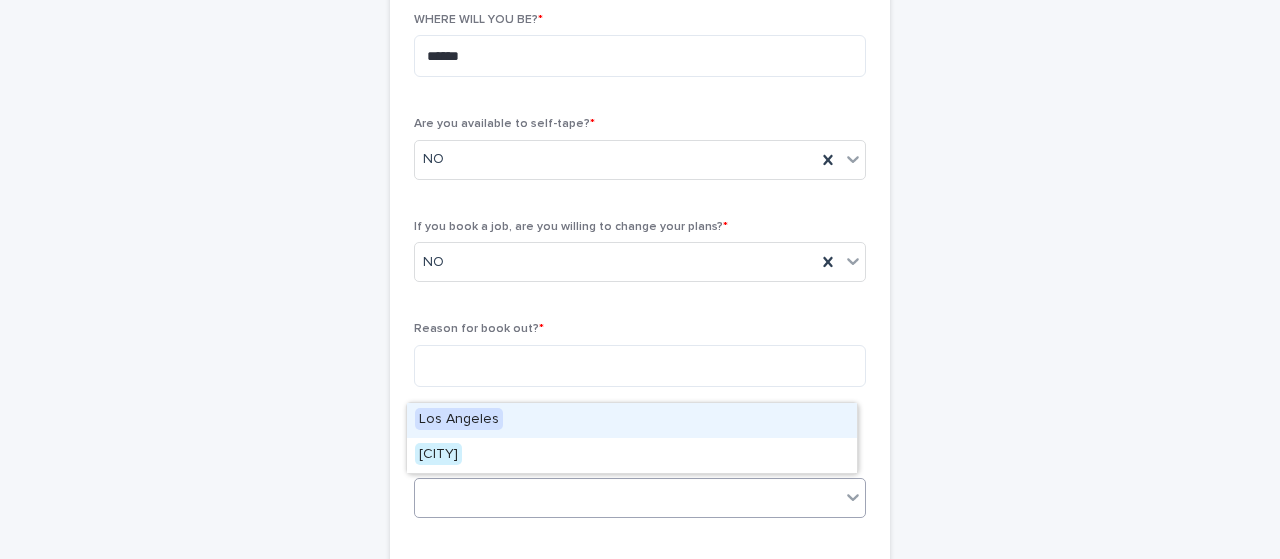 click on "Los Angeles" at bounding box center (632, 420) 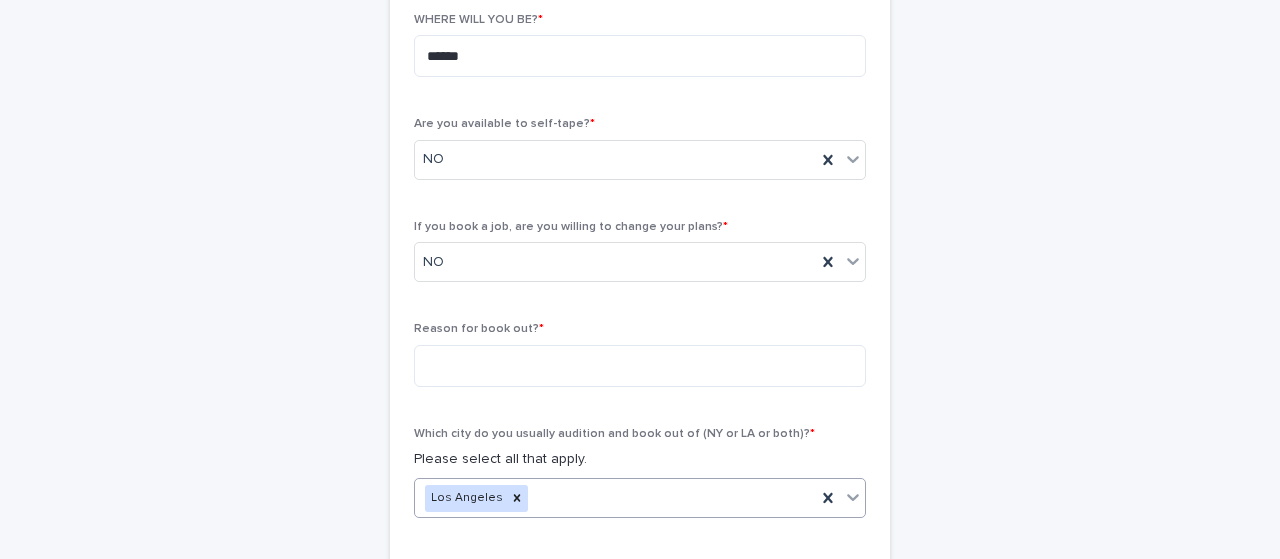 scroll, scrollTop: 780, scrollLeft: 0, axis: vertical 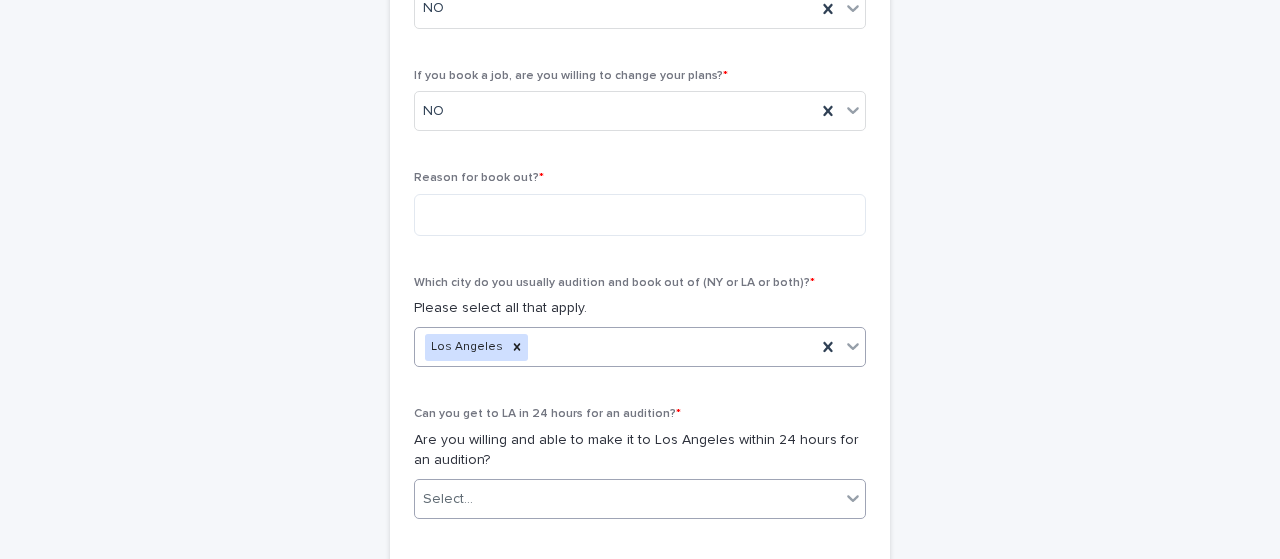 click on "Select..." at bounding box center [627, 499] 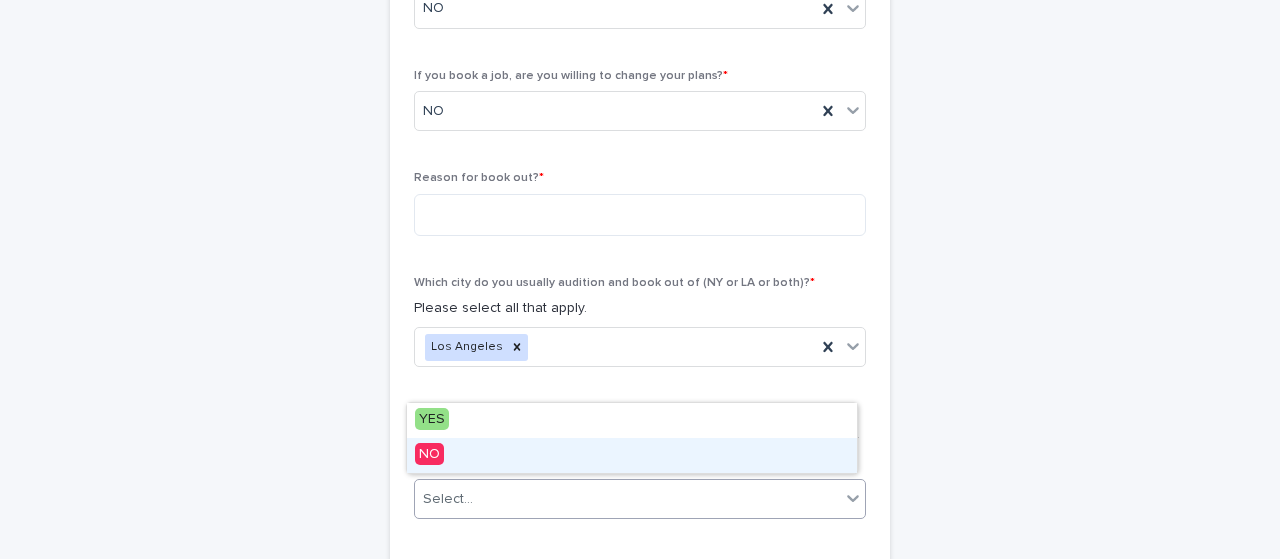 click on "NO" at bounding box center [632, 455] 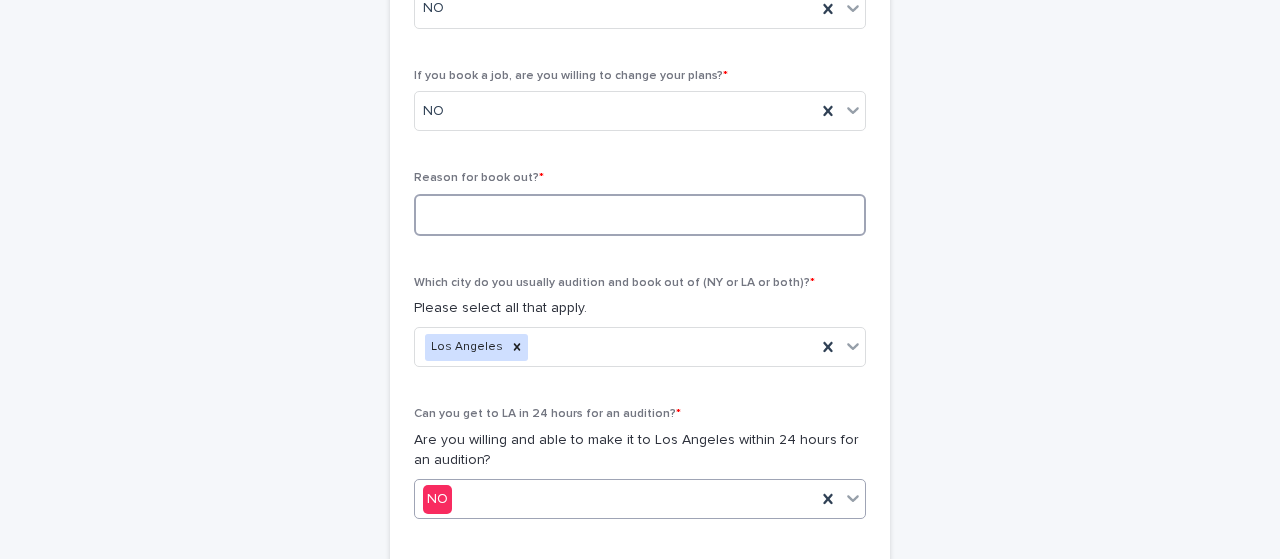 click at bounding box center (640, 215) 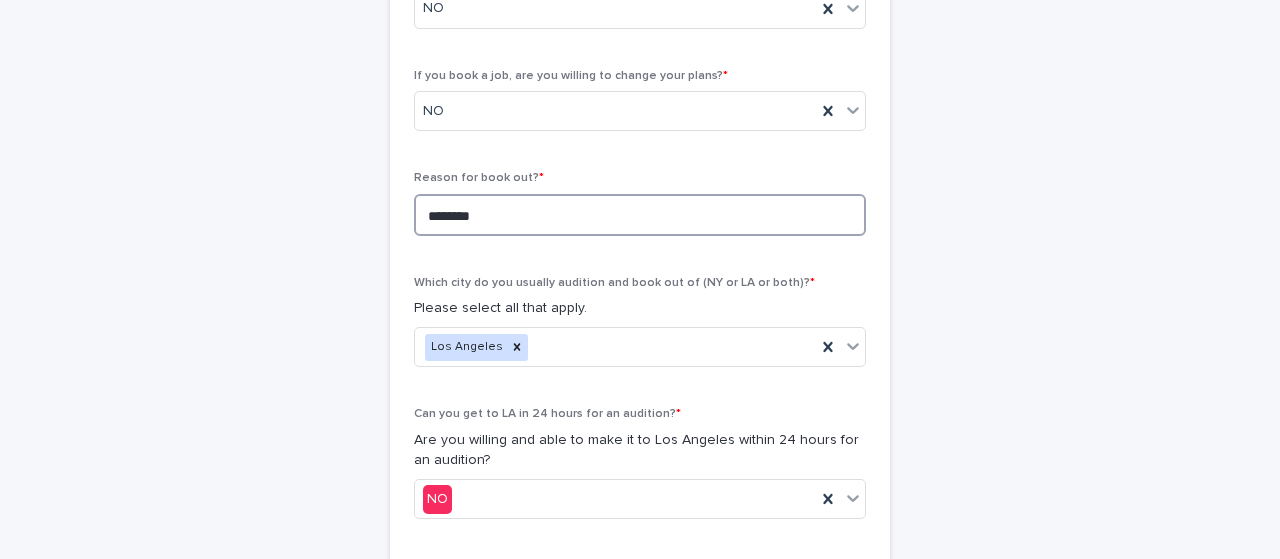 type on "********" 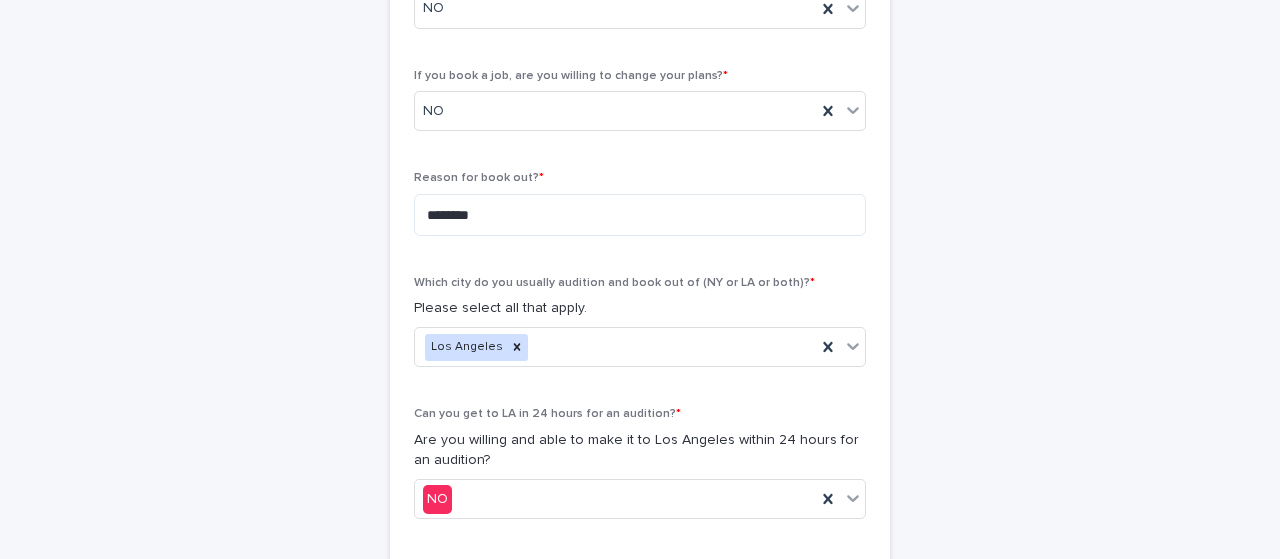 click on "**********" at bounding box center (640, 155) 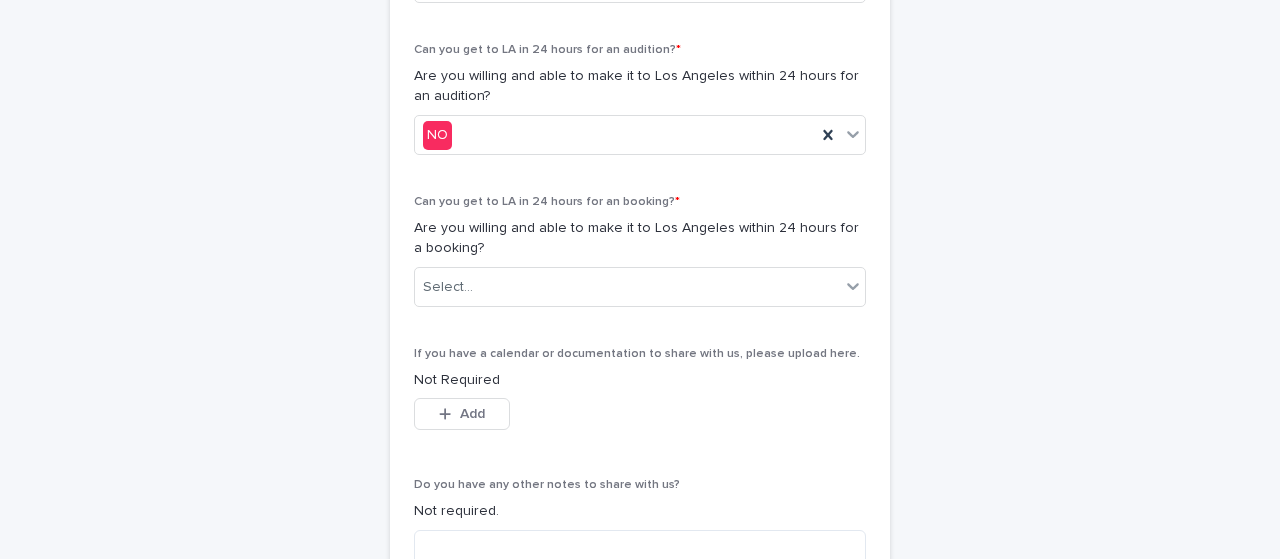 scroll, scrollTop: 1148, scrollLeft: 0, axis: vertical 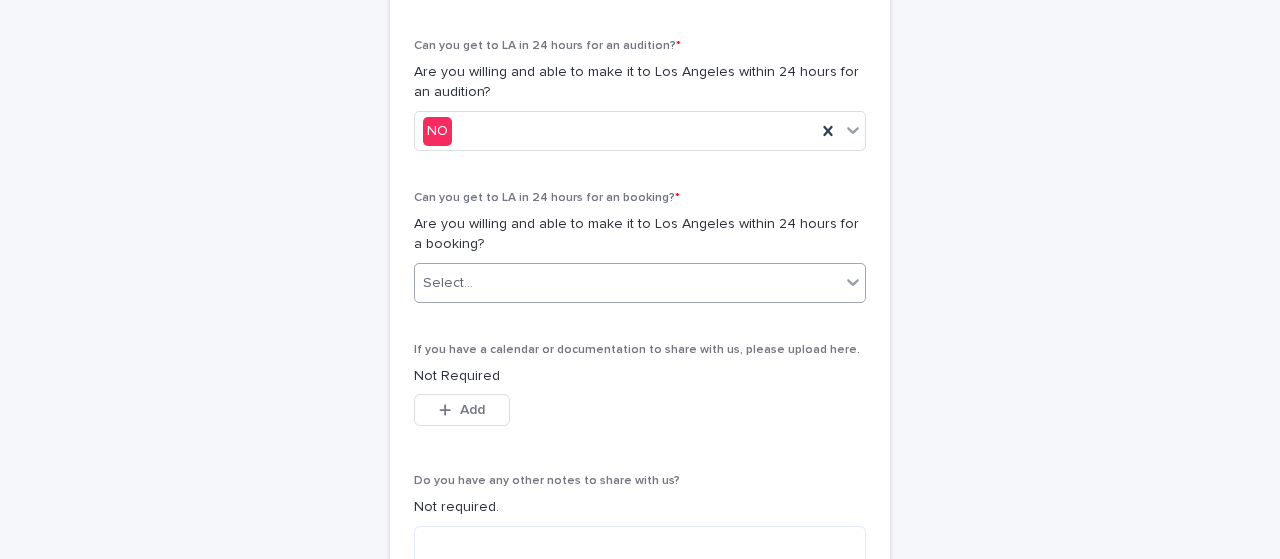 click on "Select..." at bounding box center [627, 283] 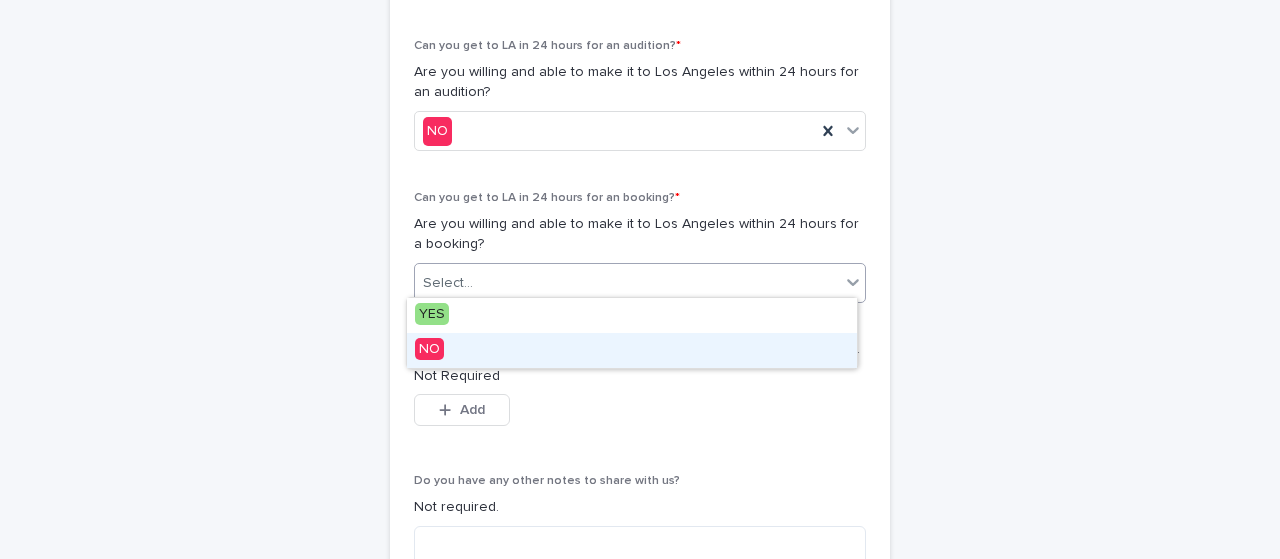 click on "NO" at bounding box center [632, 350] 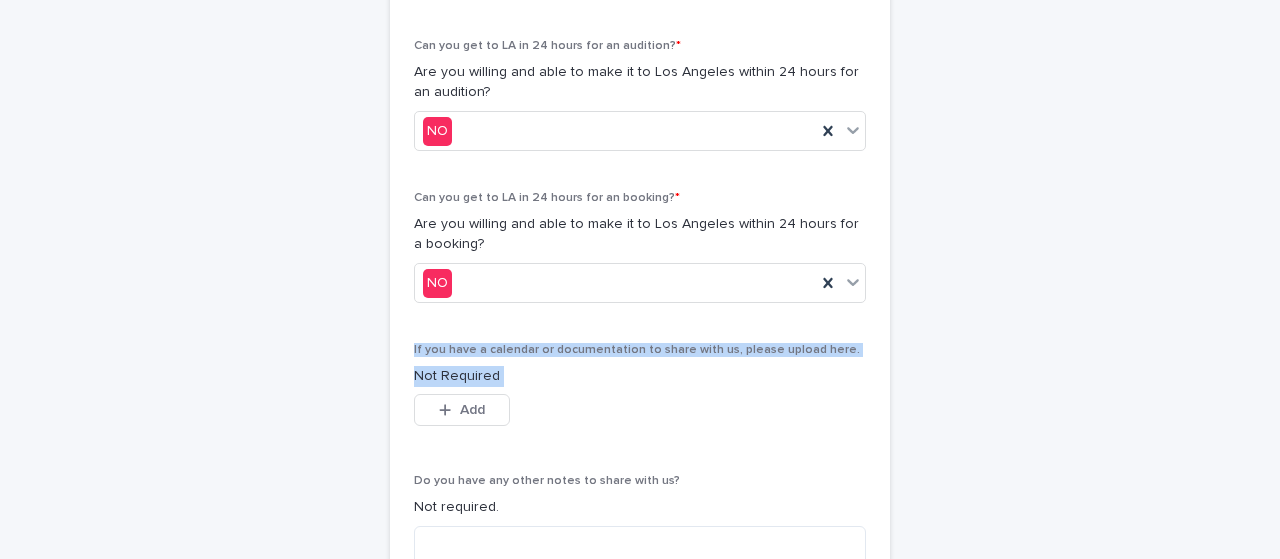 drag, startPoint x: 364, startPoint y: 345, endPoint x: 710, endPoint y: 398, distance: 350.0357 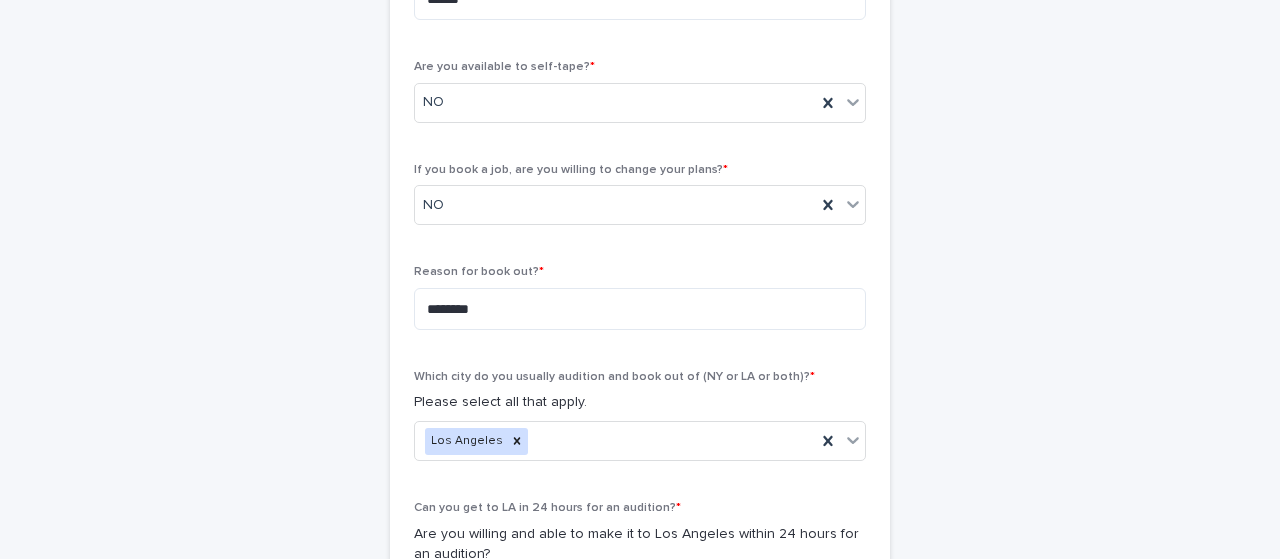 scroll, scrollTop: 686, scrollLeft: 0, axis: vertical 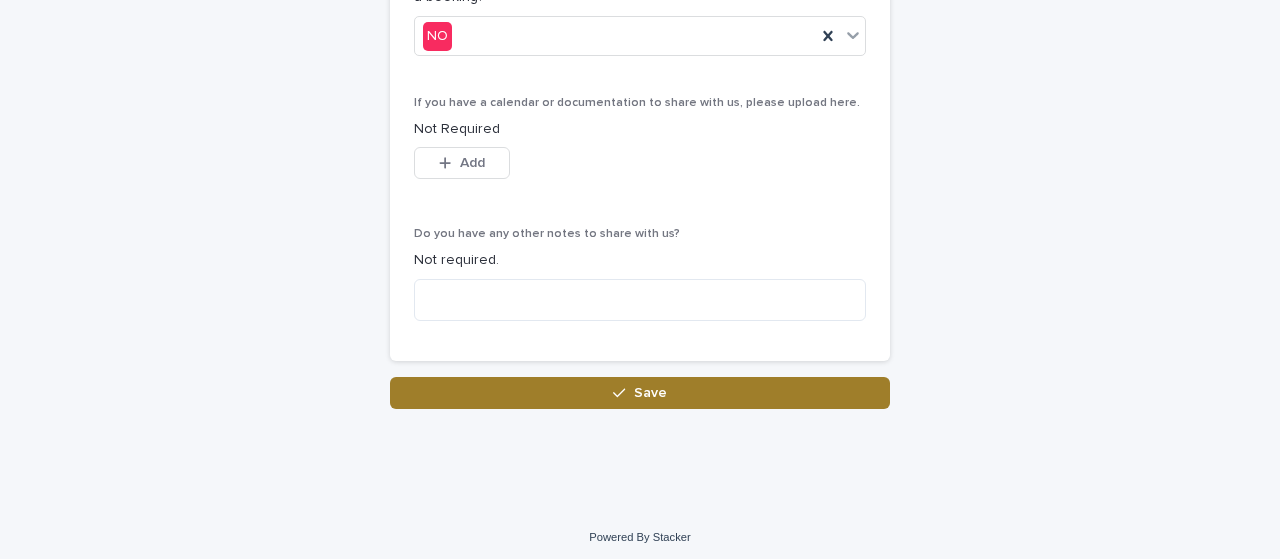 click on "Save" at bounding box center [650, 393] 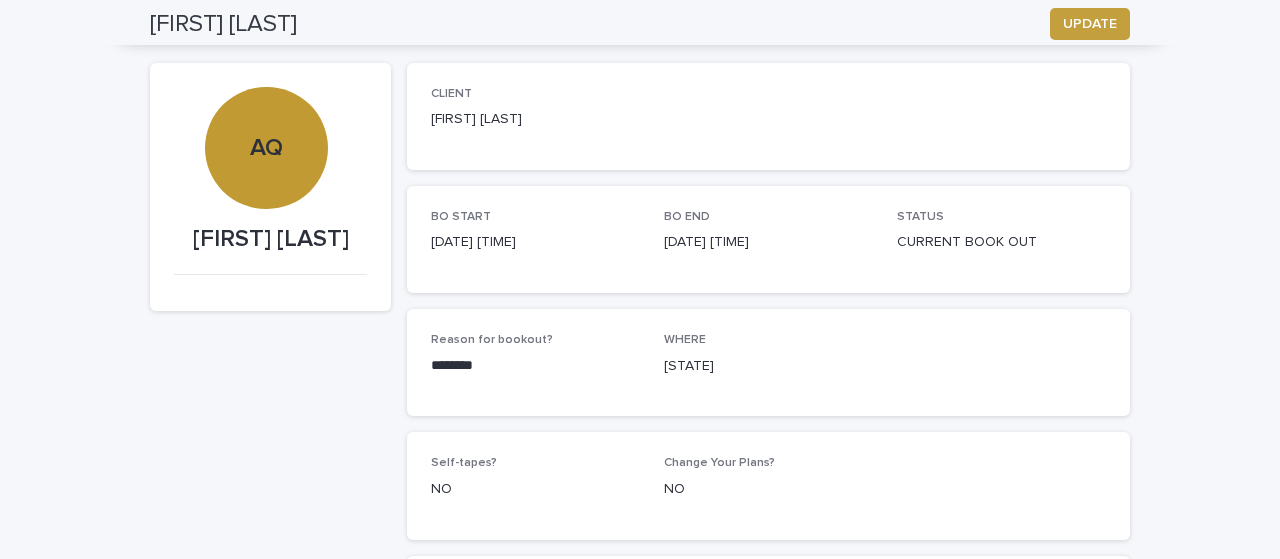 scroll, scrollTop: 0, scrollLeft: 0, axis: both 